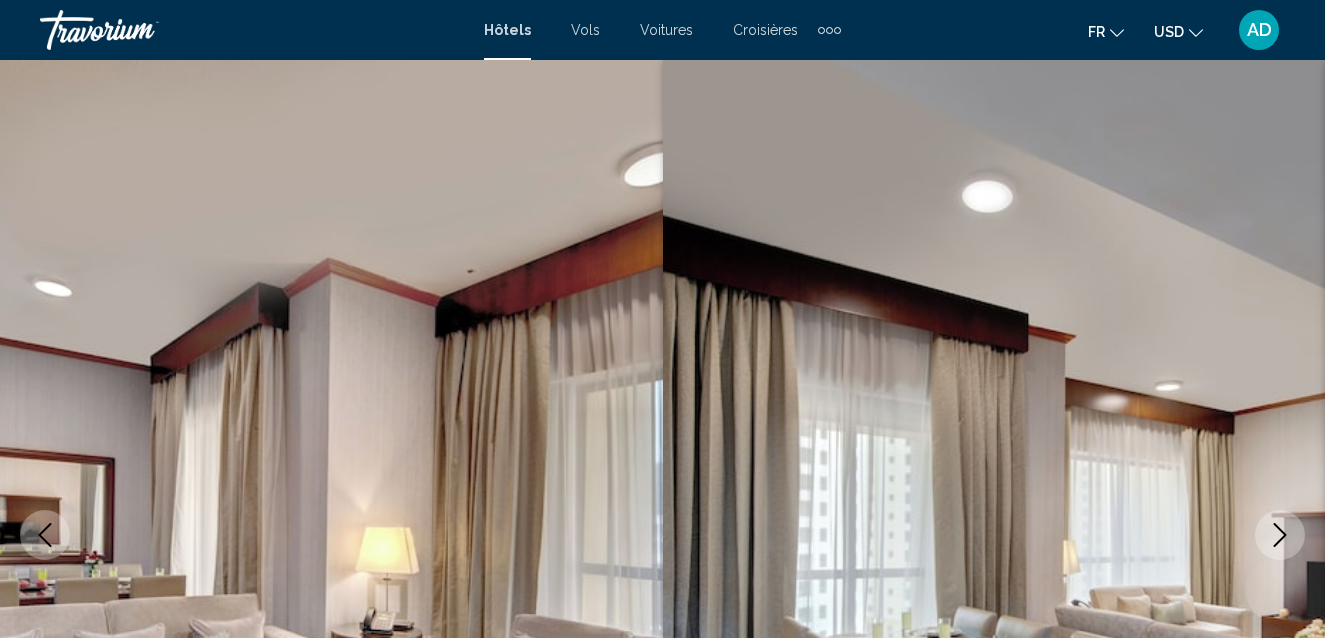 scroll, scrollTop: 0, scrollLeft: 0, axis: both 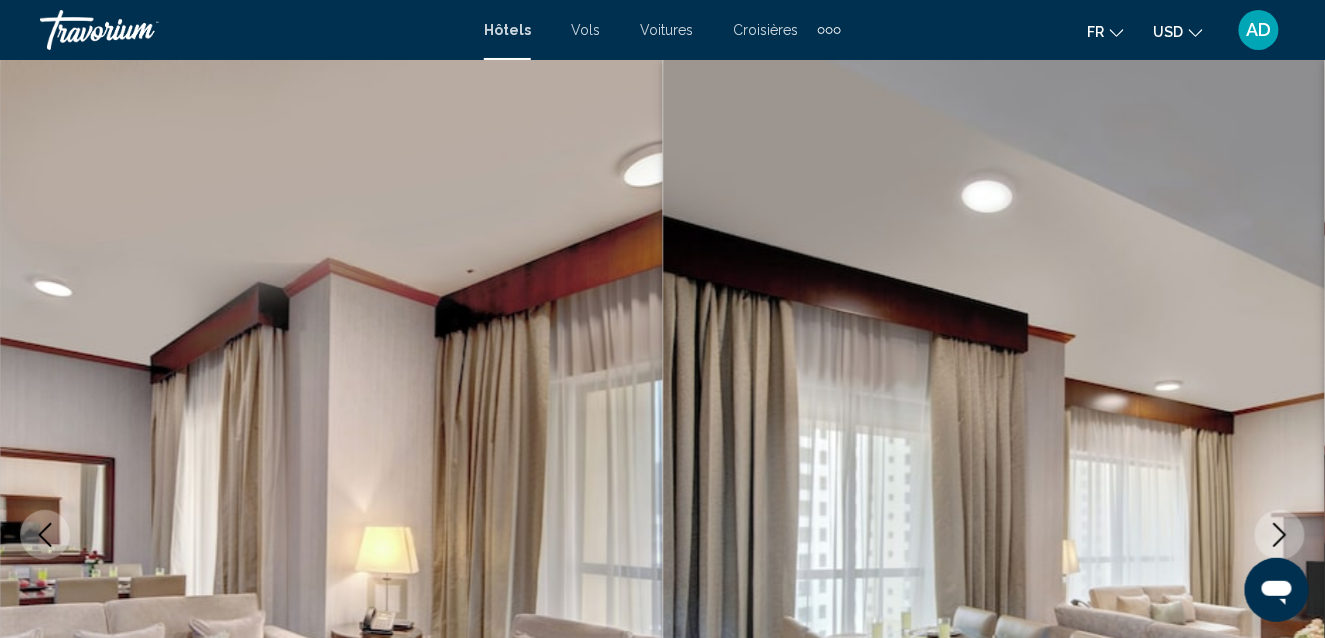 click at bounding box center (331, 535) 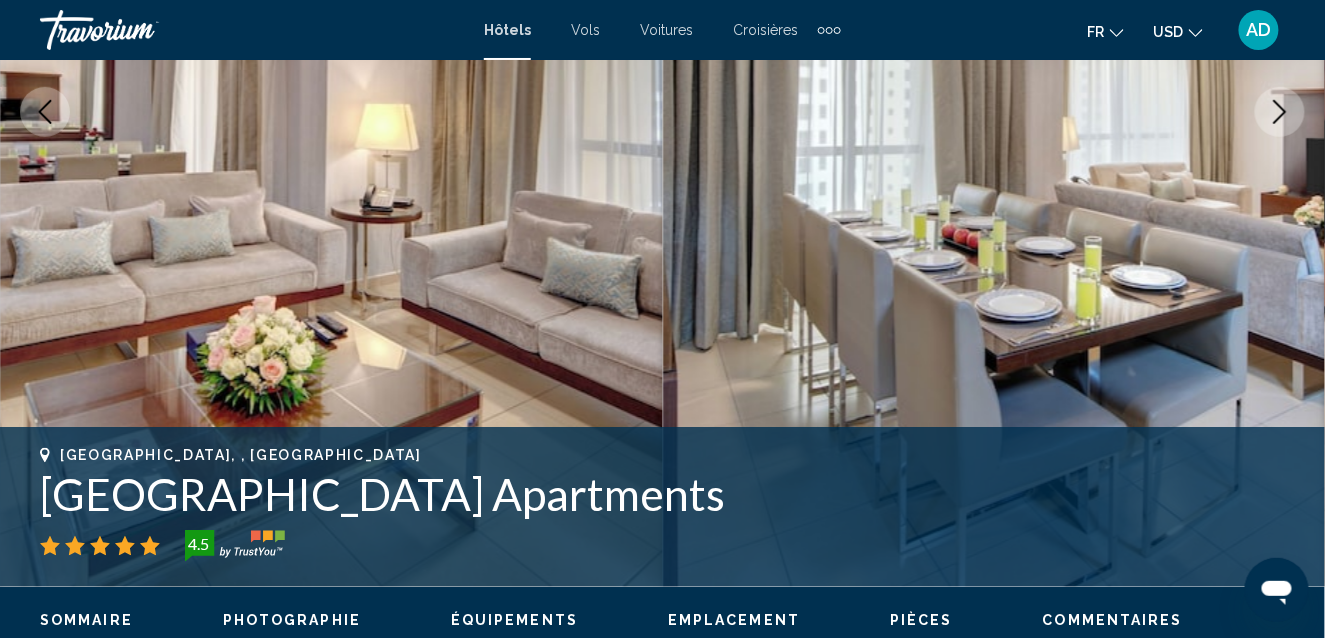 scroll, scrollTop: 374, scrollLeft: 0, axis: vertical 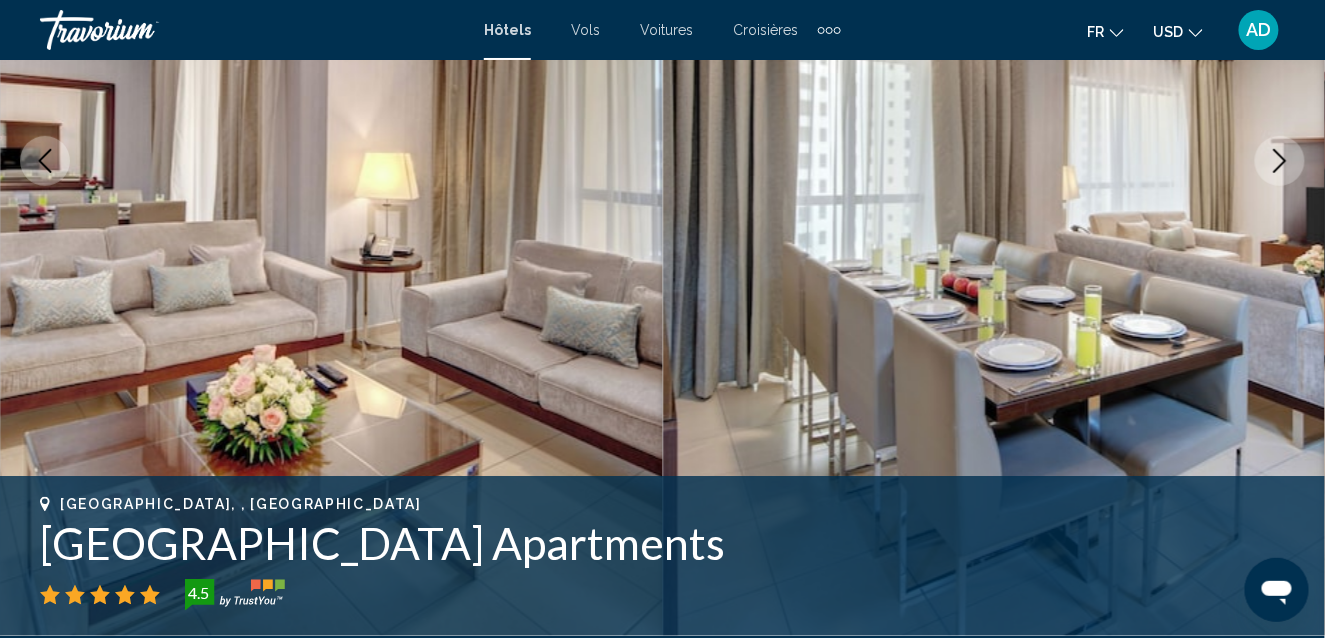click 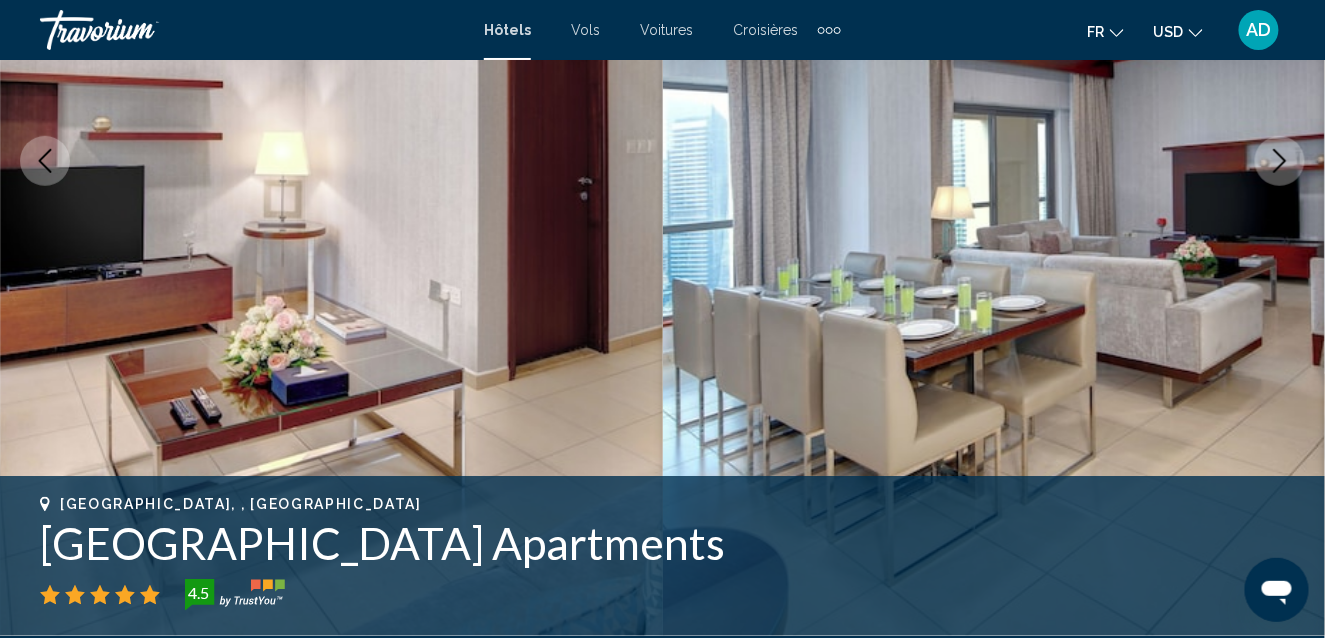 click 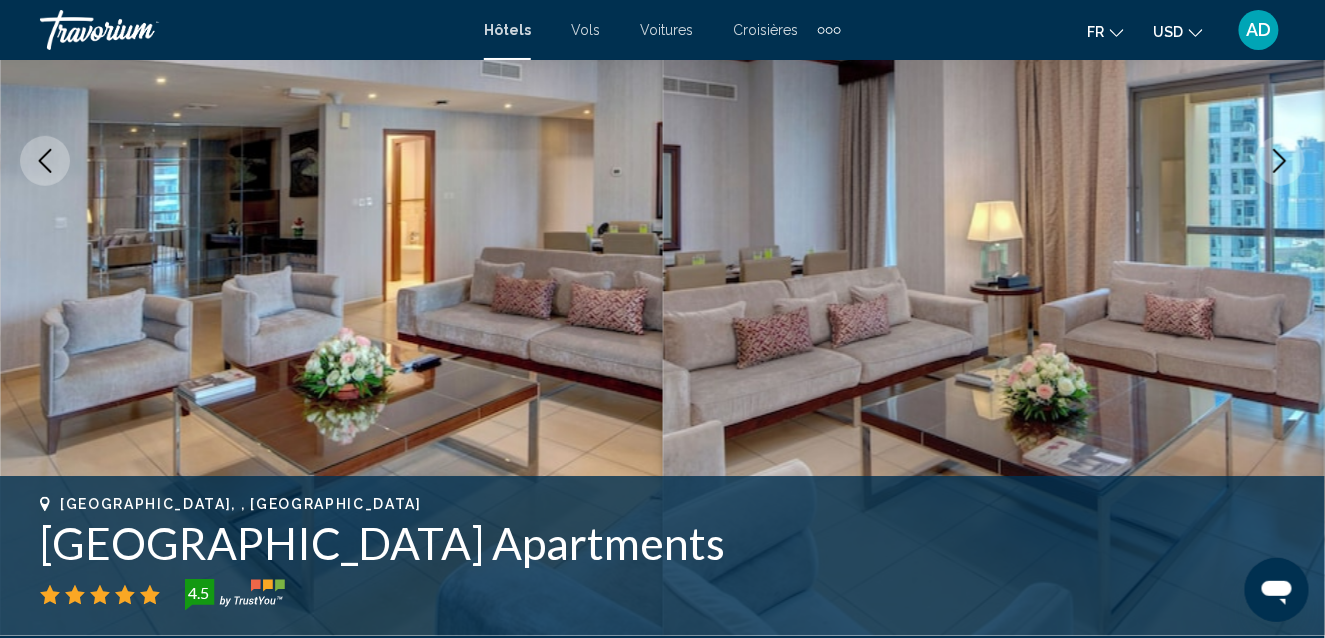 click 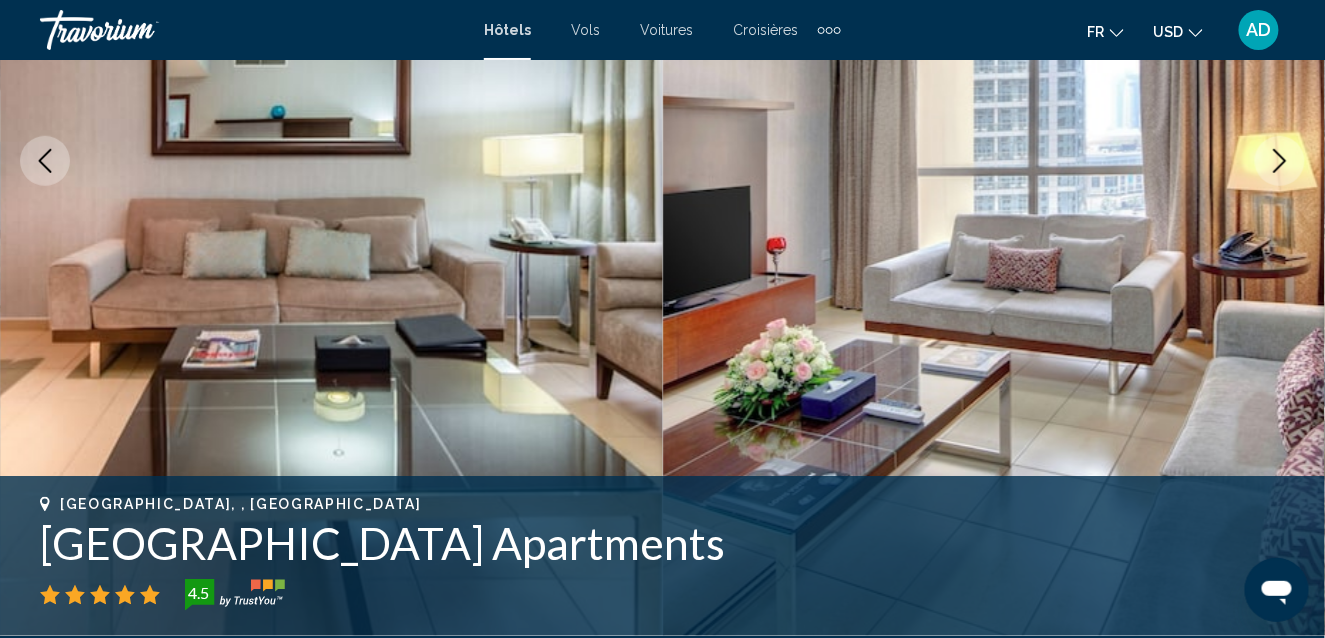 click 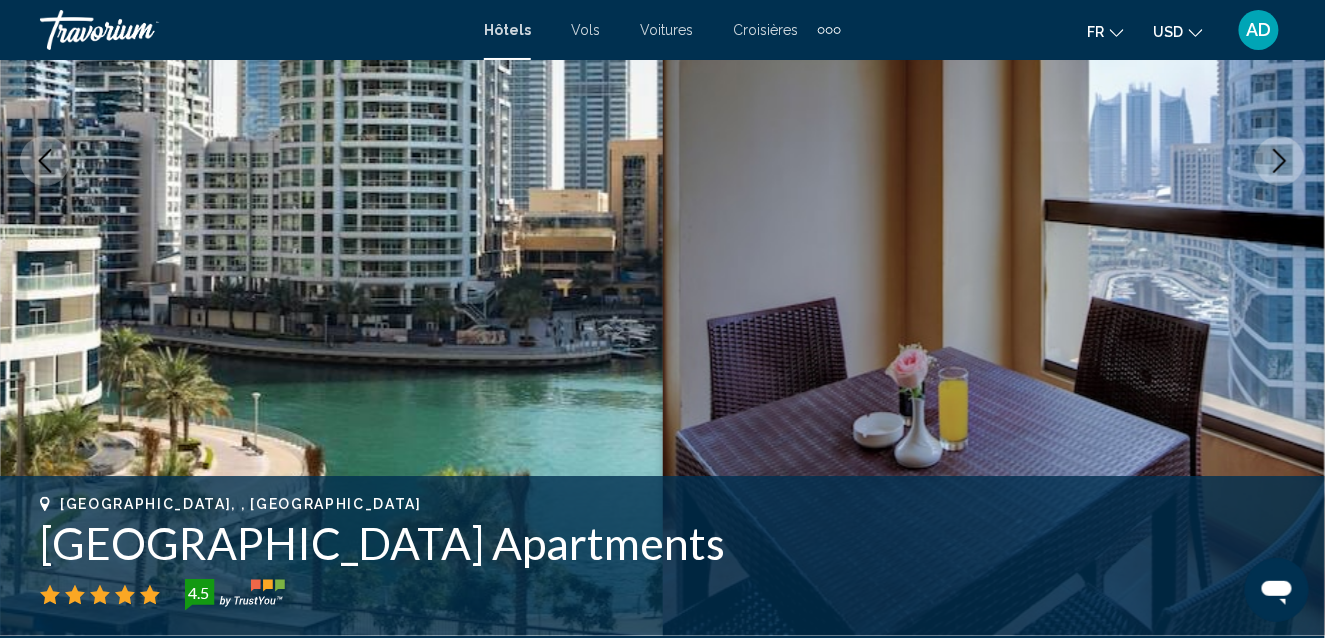 click 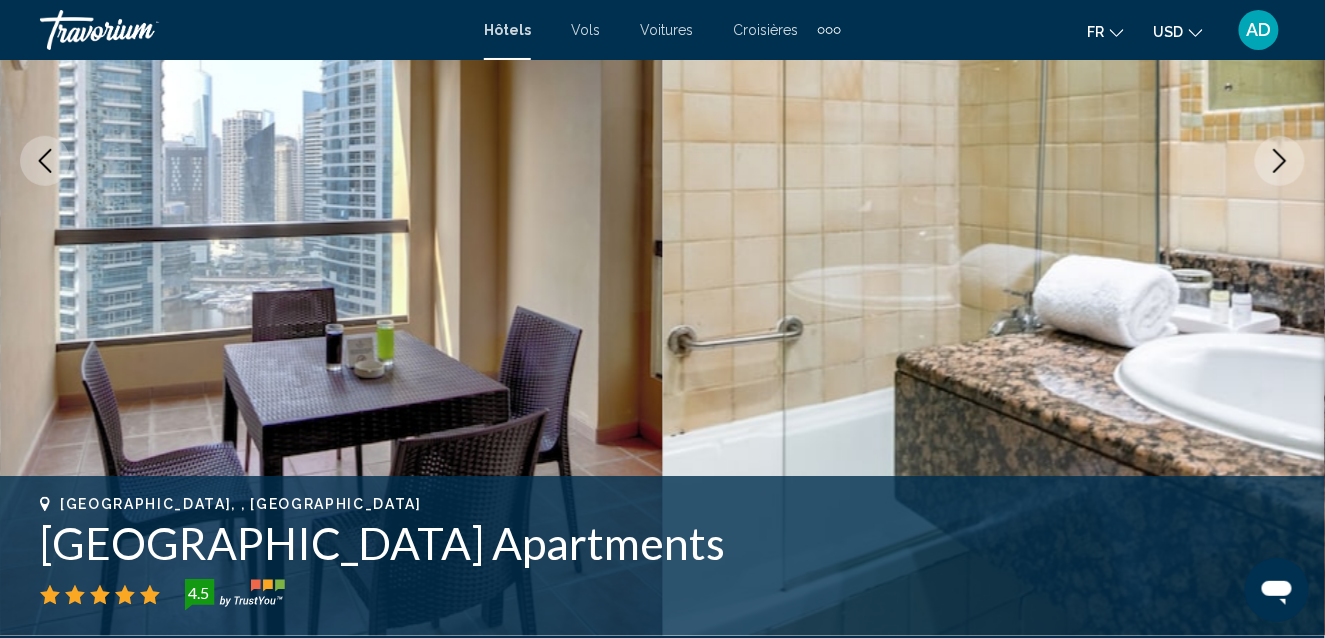 click 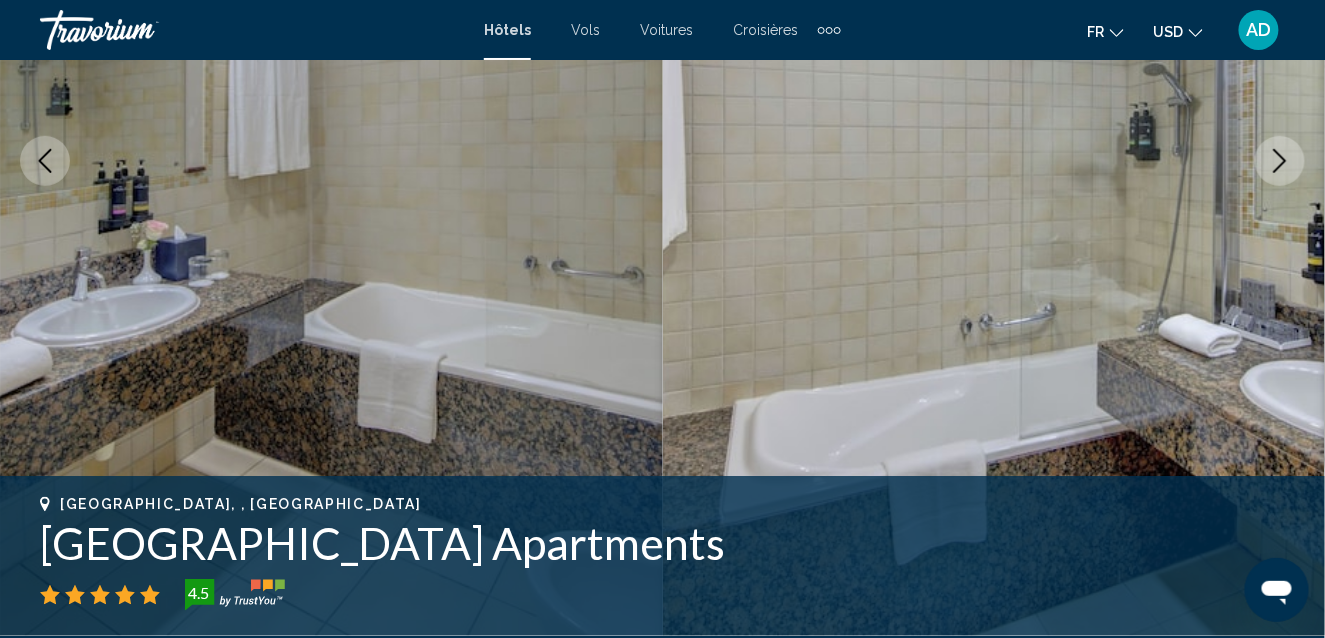 click 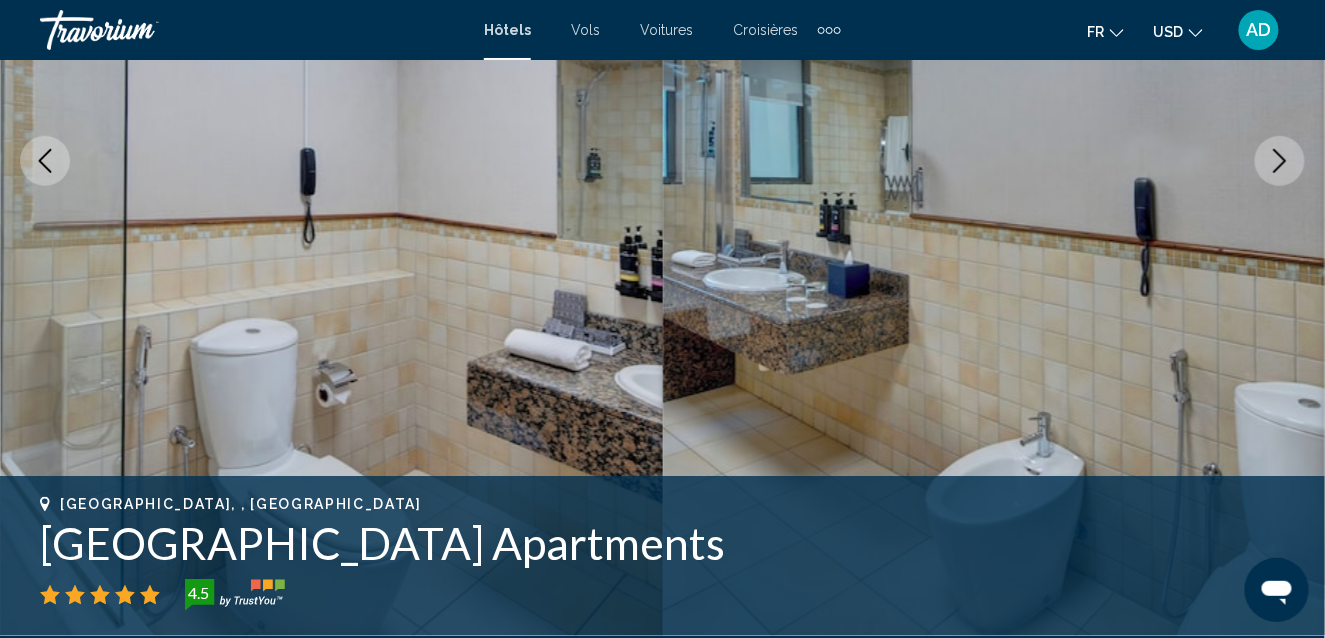 click 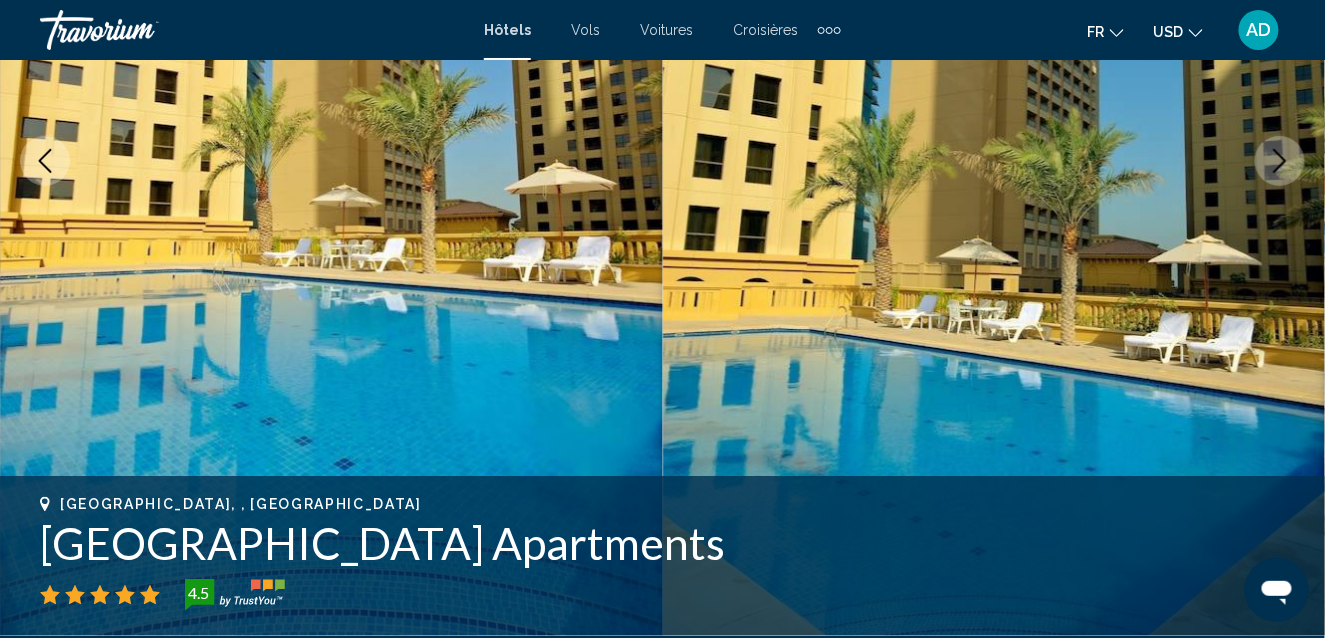click 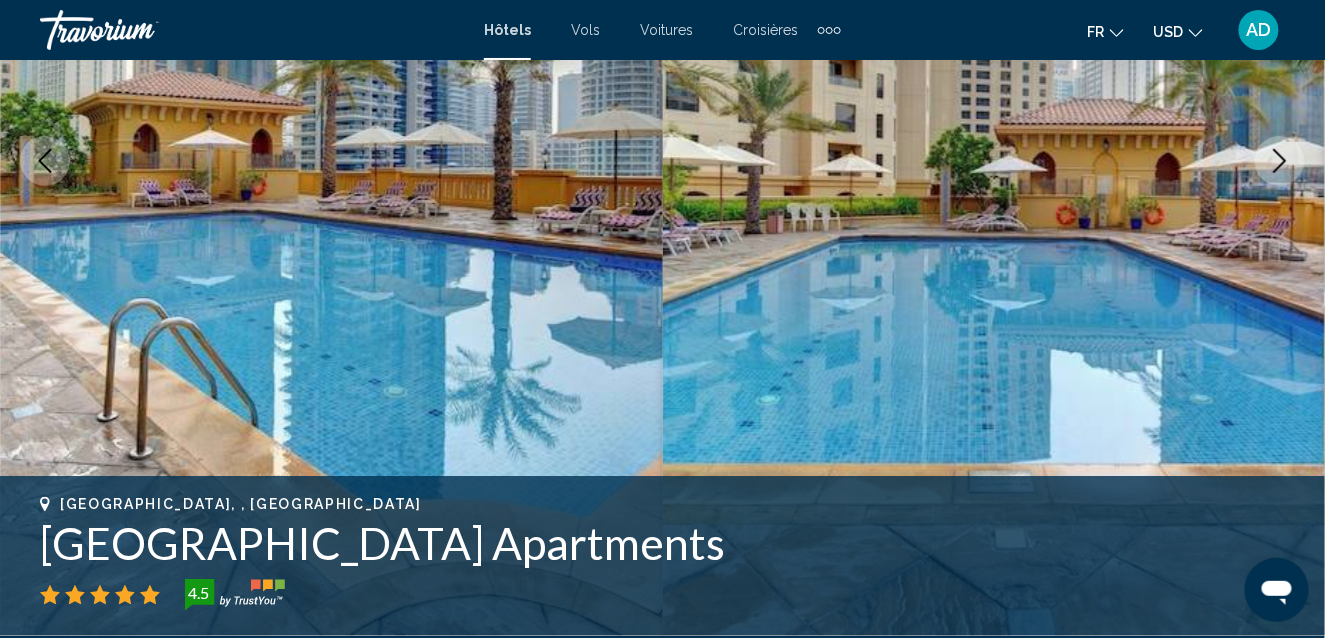 click 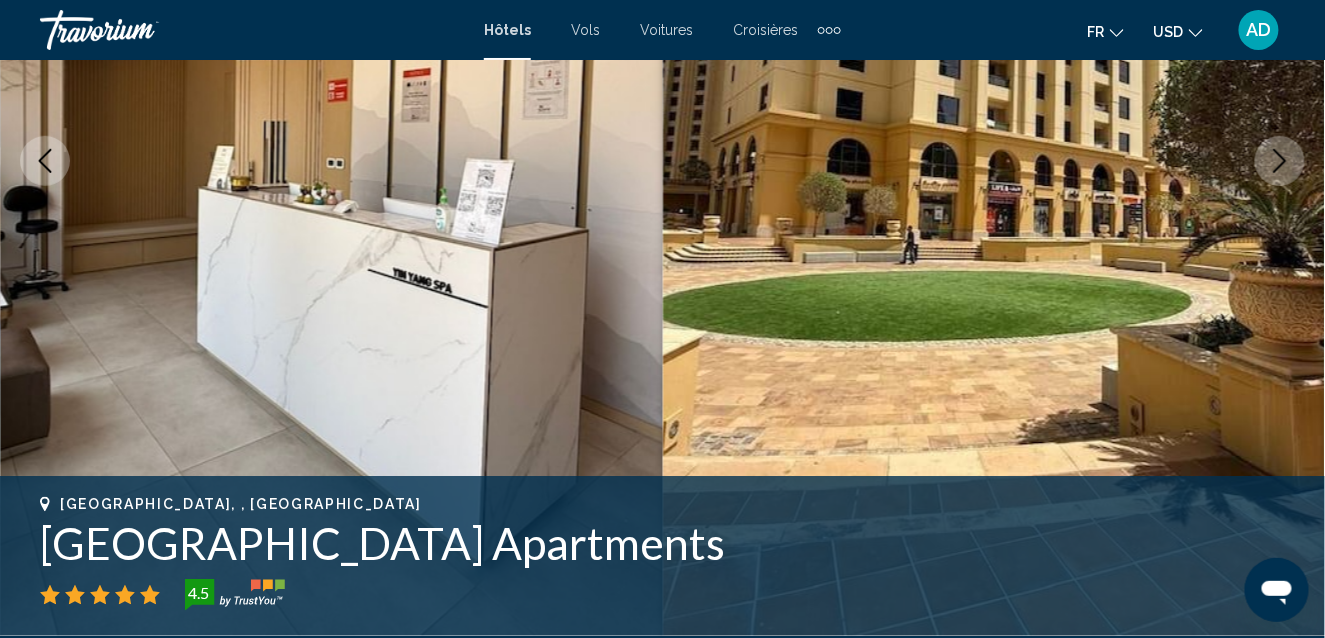 click 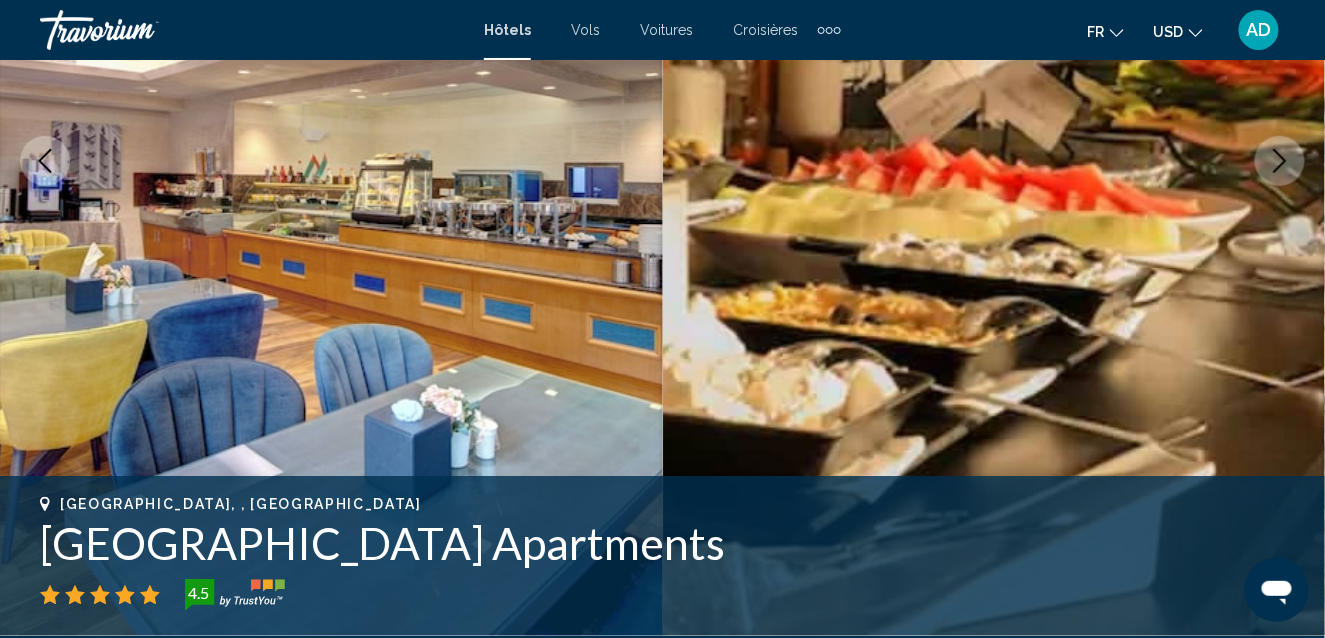click 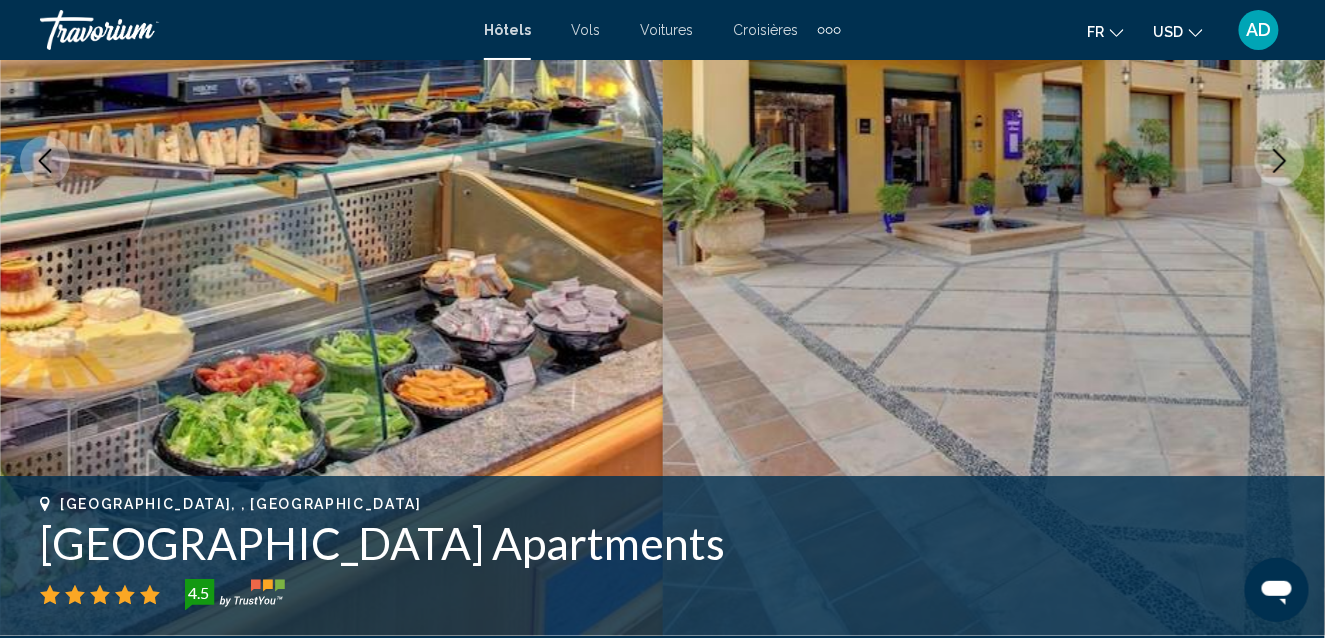 click 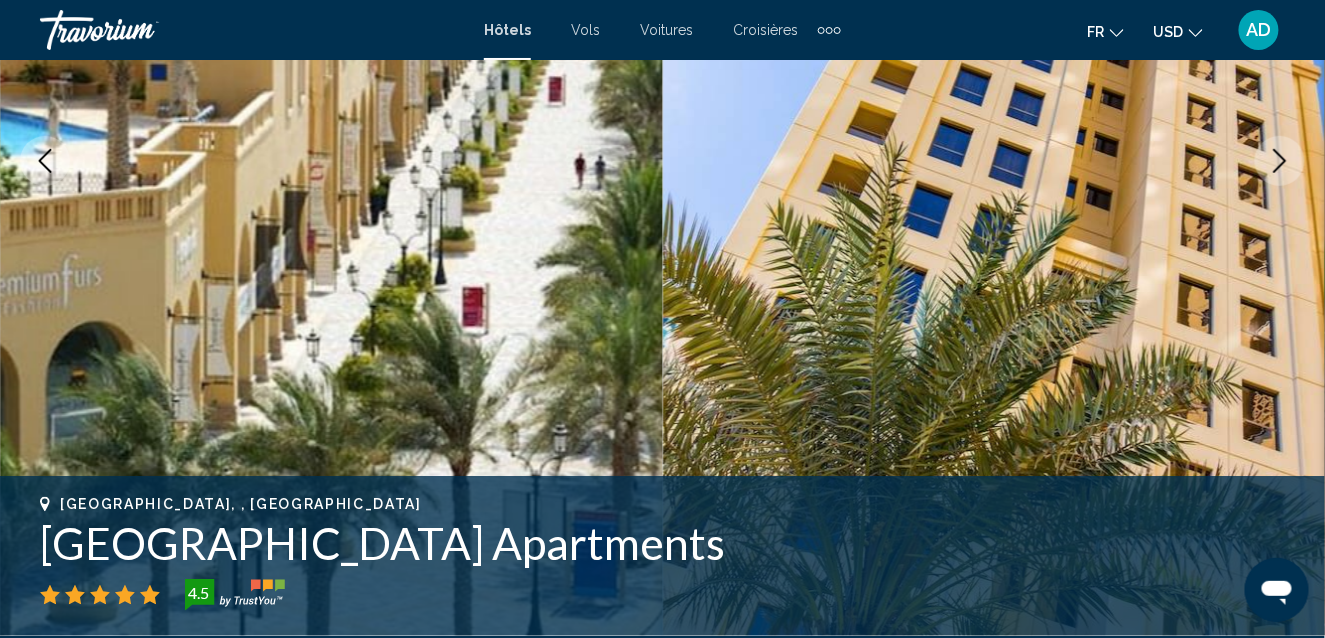 click 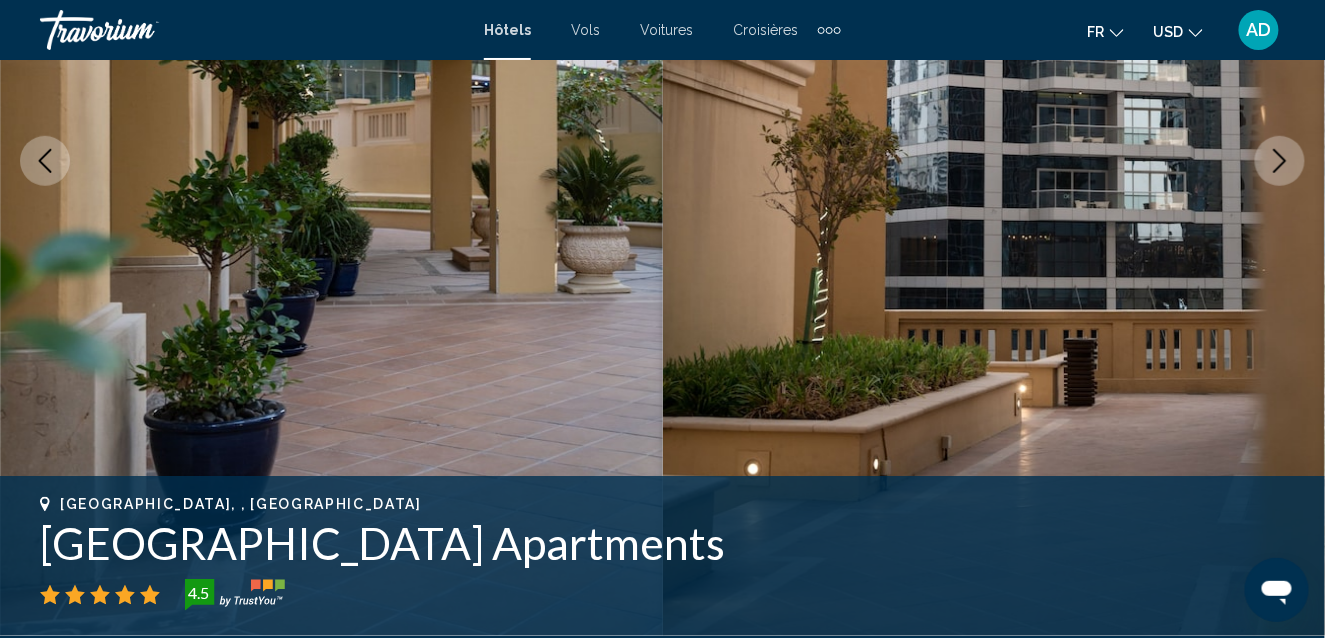 click 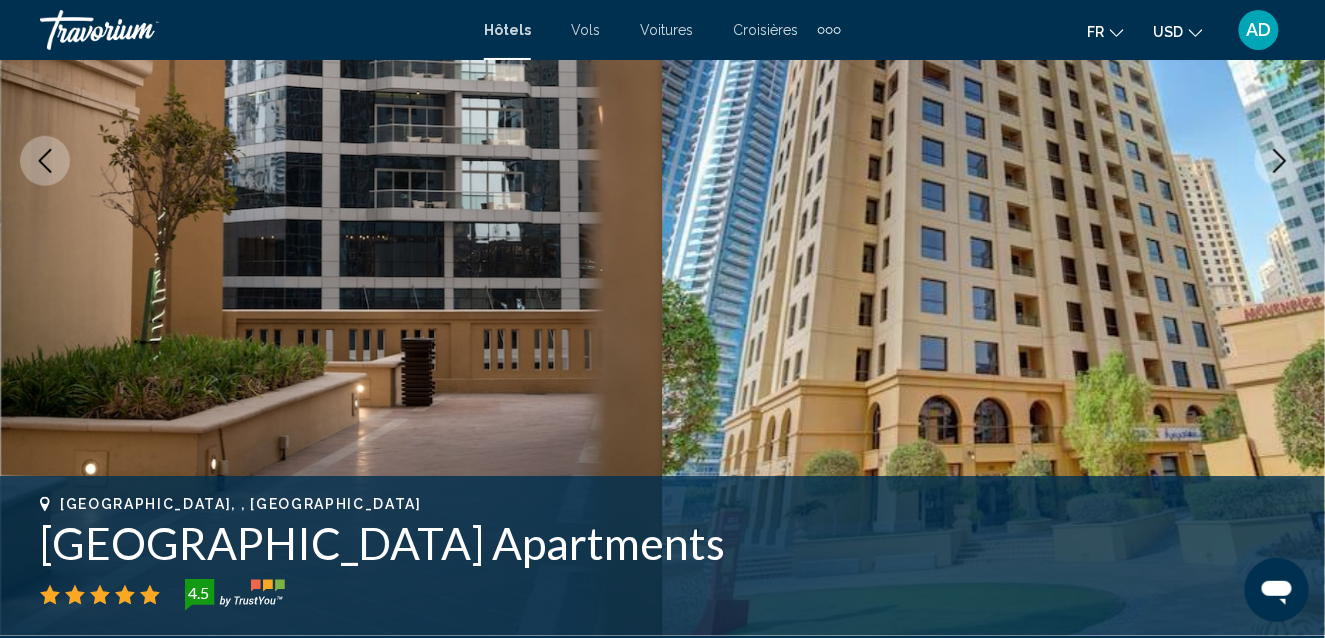 click 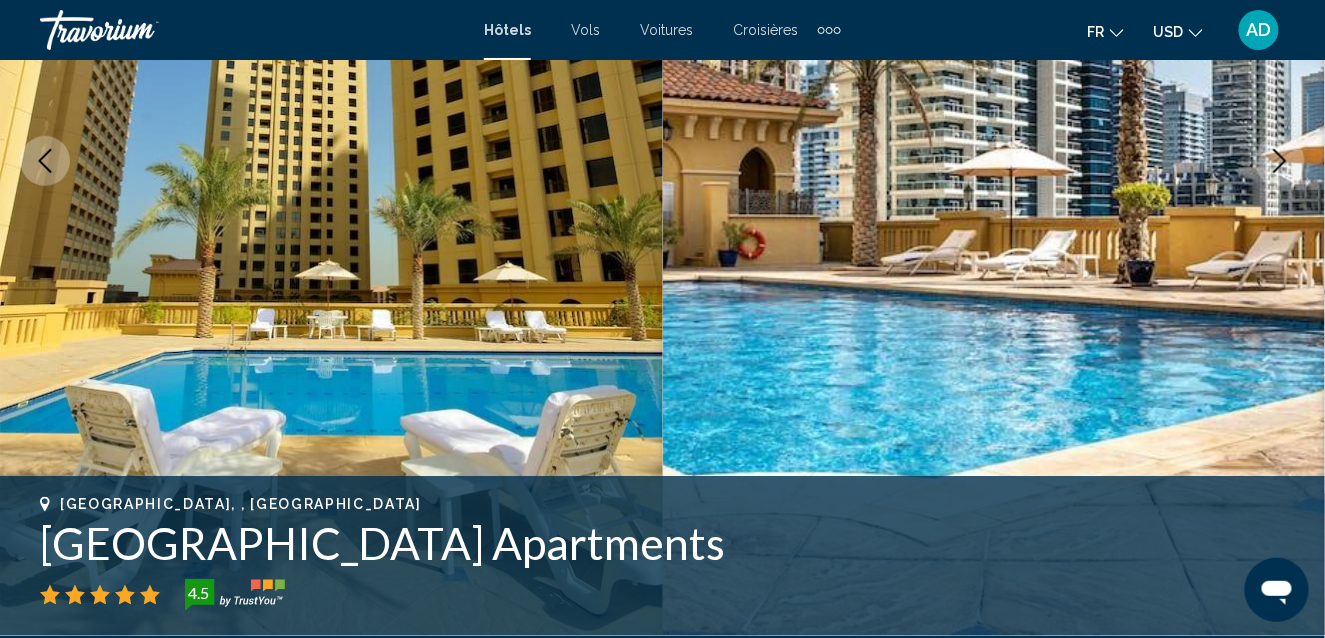 click 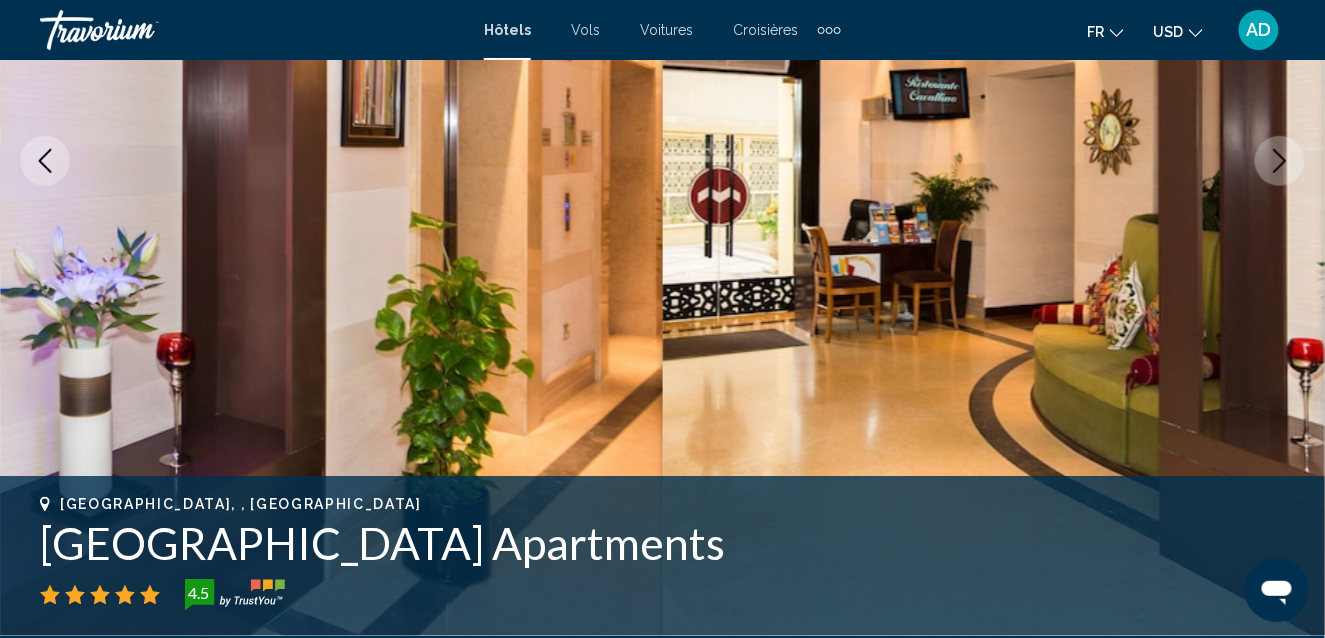 click 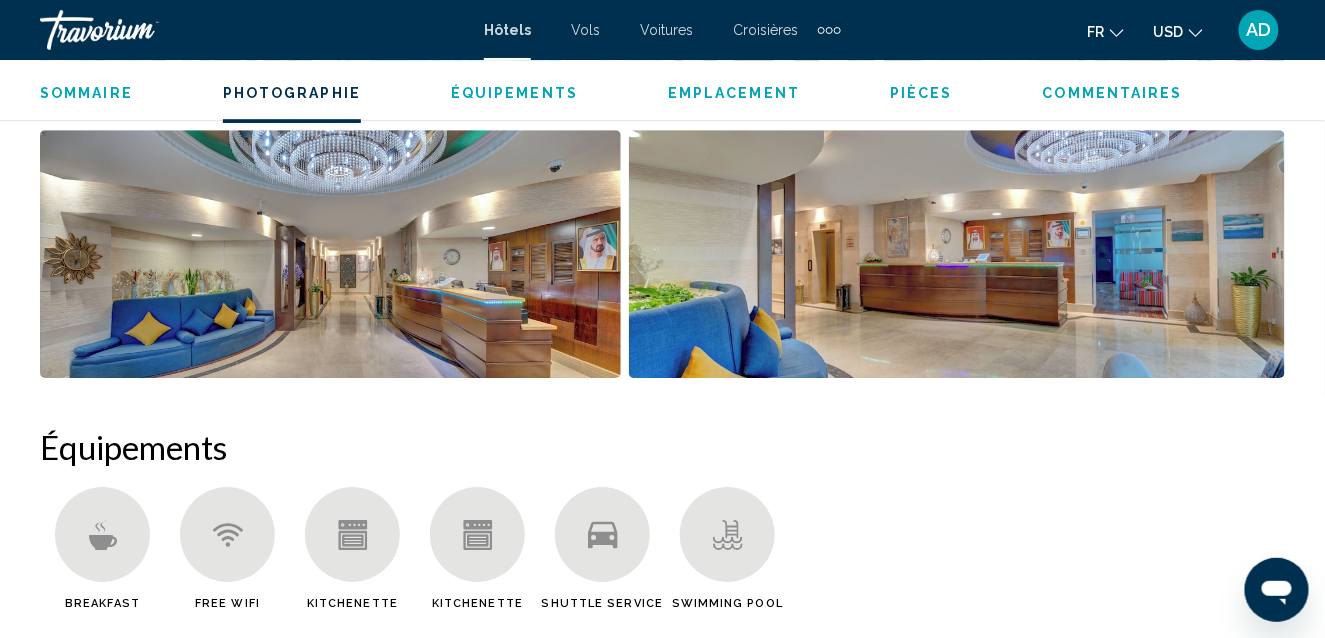scroll, scrollTop: 323, scrollLeft: 0, axis: vertical 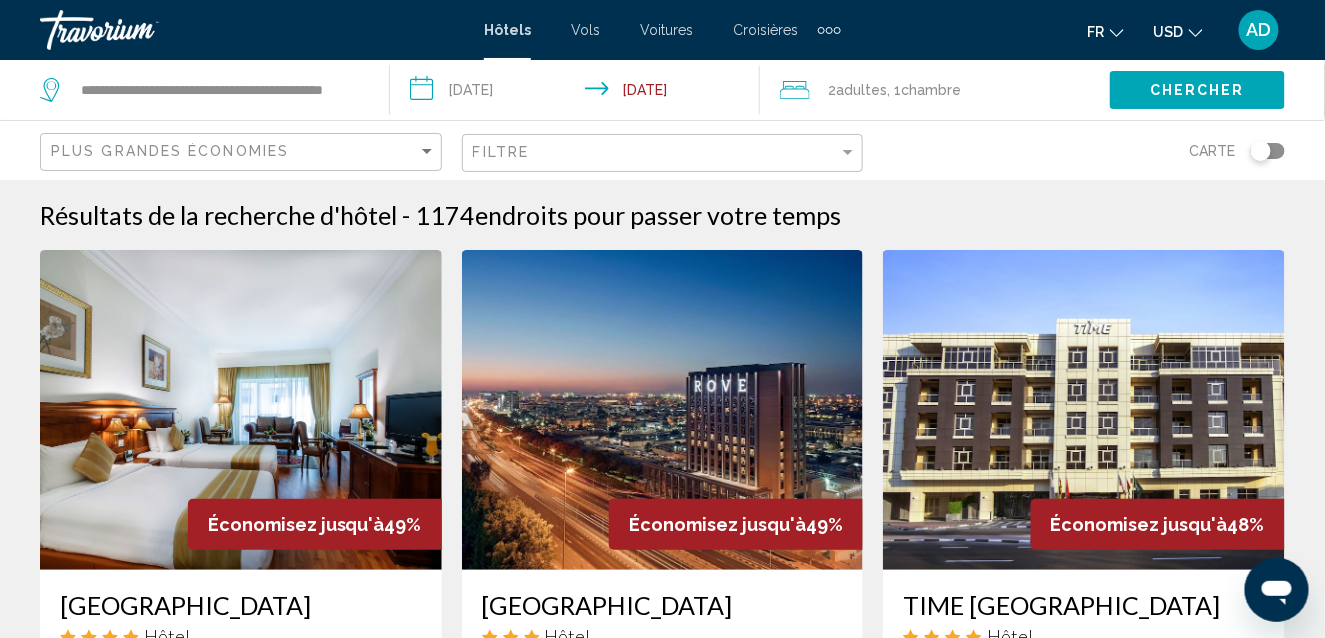 click on "**********" at bounding box center [579, 93] 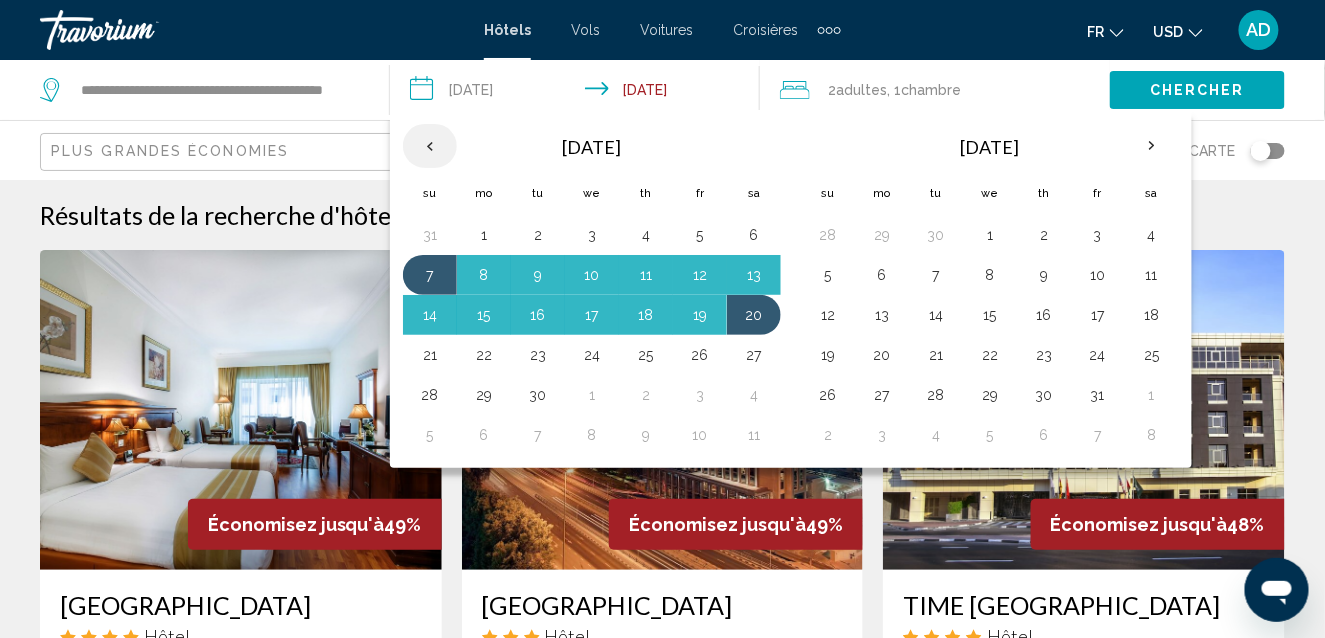 click at bounding box center (430, 146) 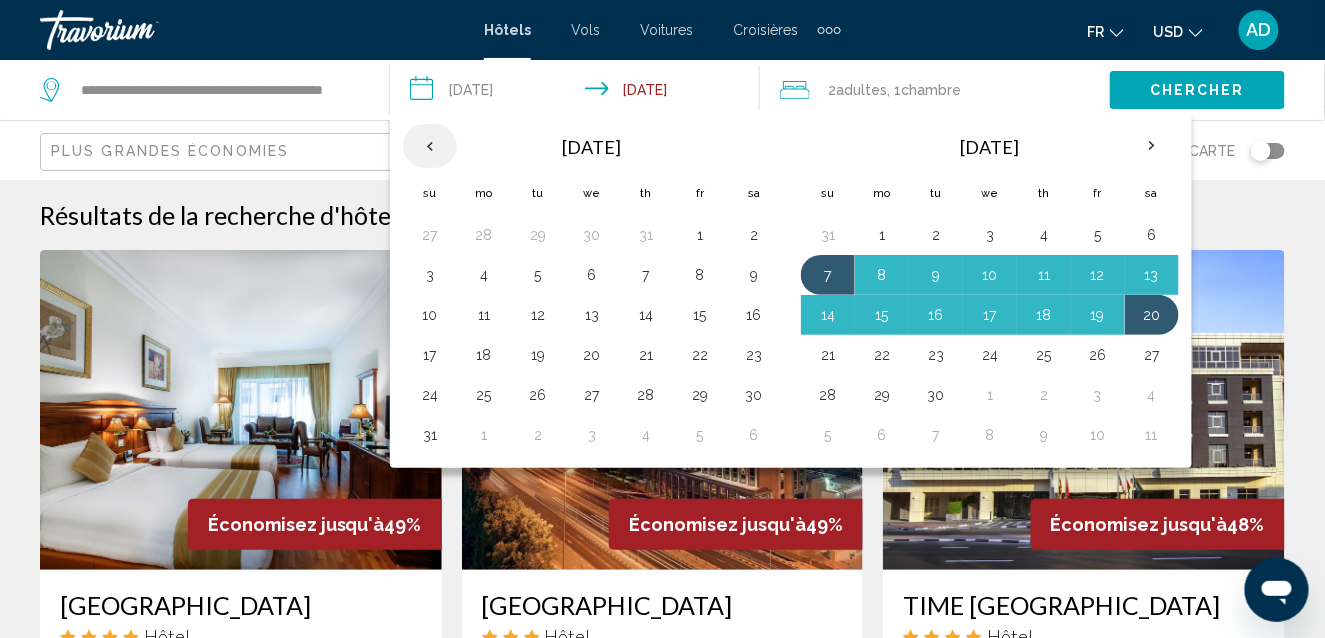 click at bounding box center (430, 146) 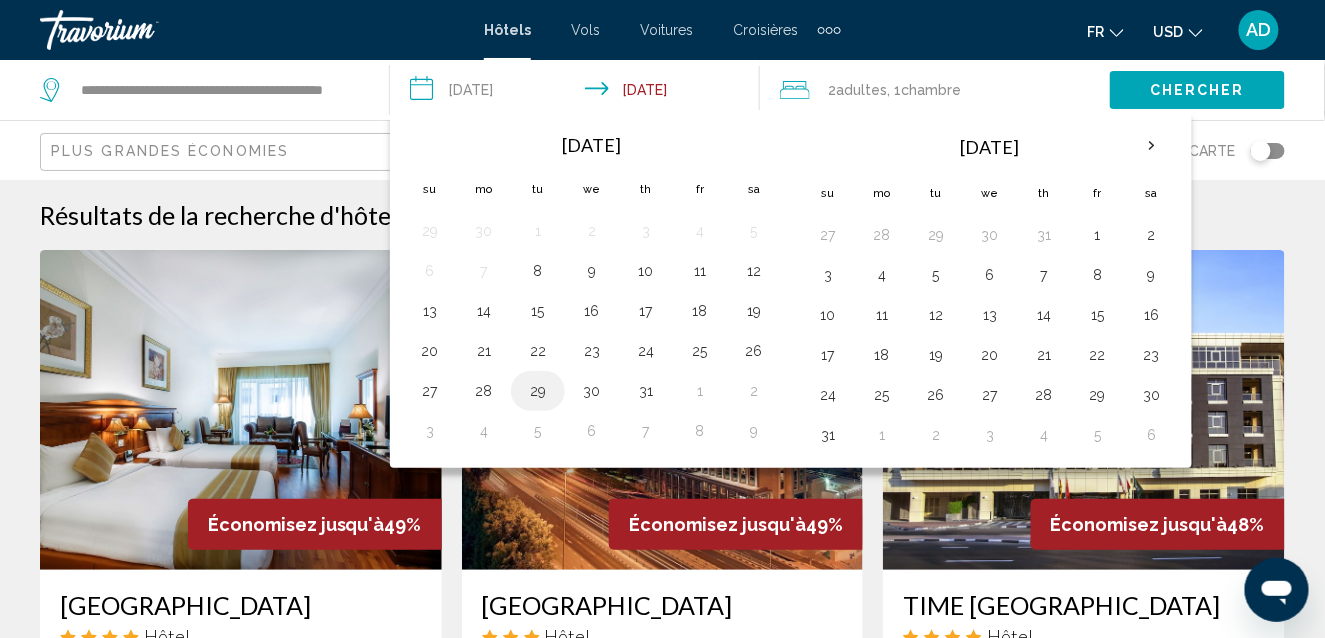 click on "29" at bounding box center [538, 391] 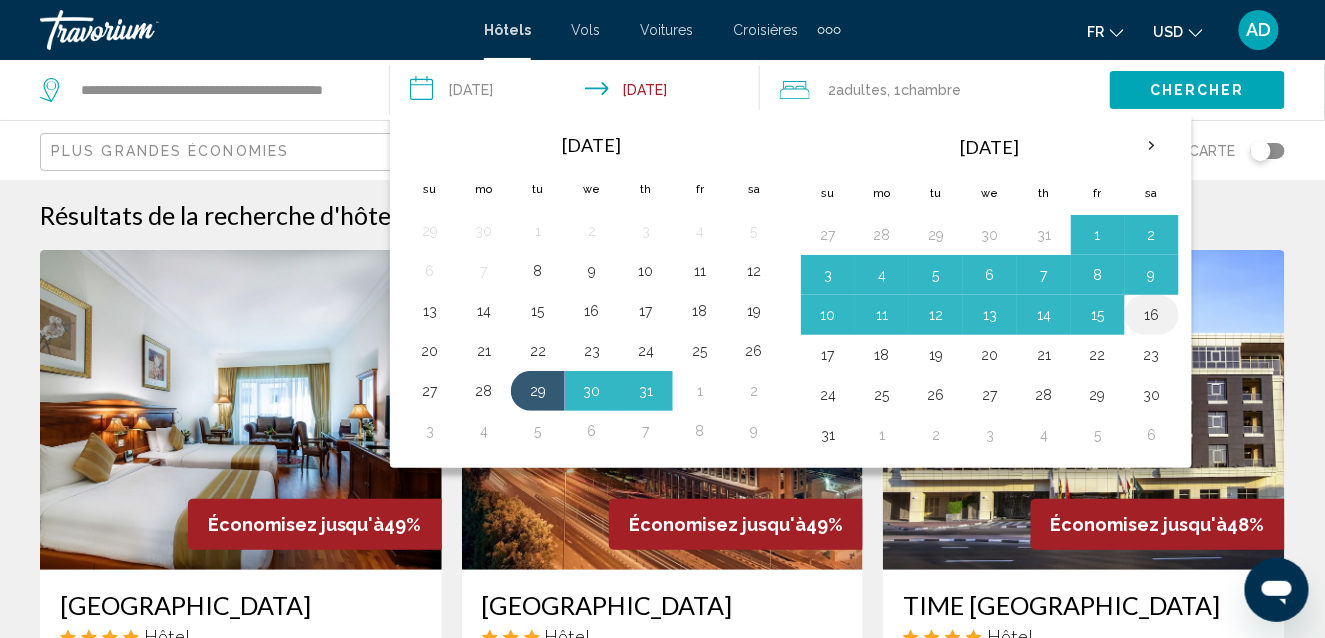 click on "16" at bounding box center [1152, 315] 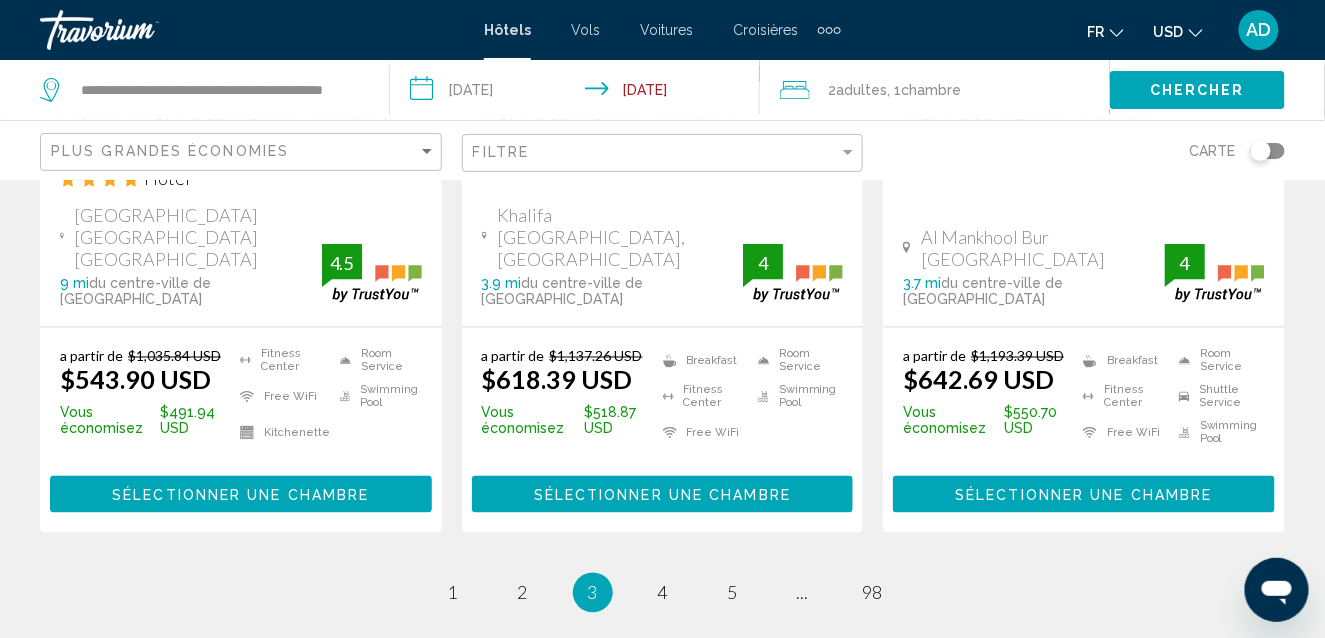 scroll, scrollTop: 2910, scrollLeft: 0, axis: vertical 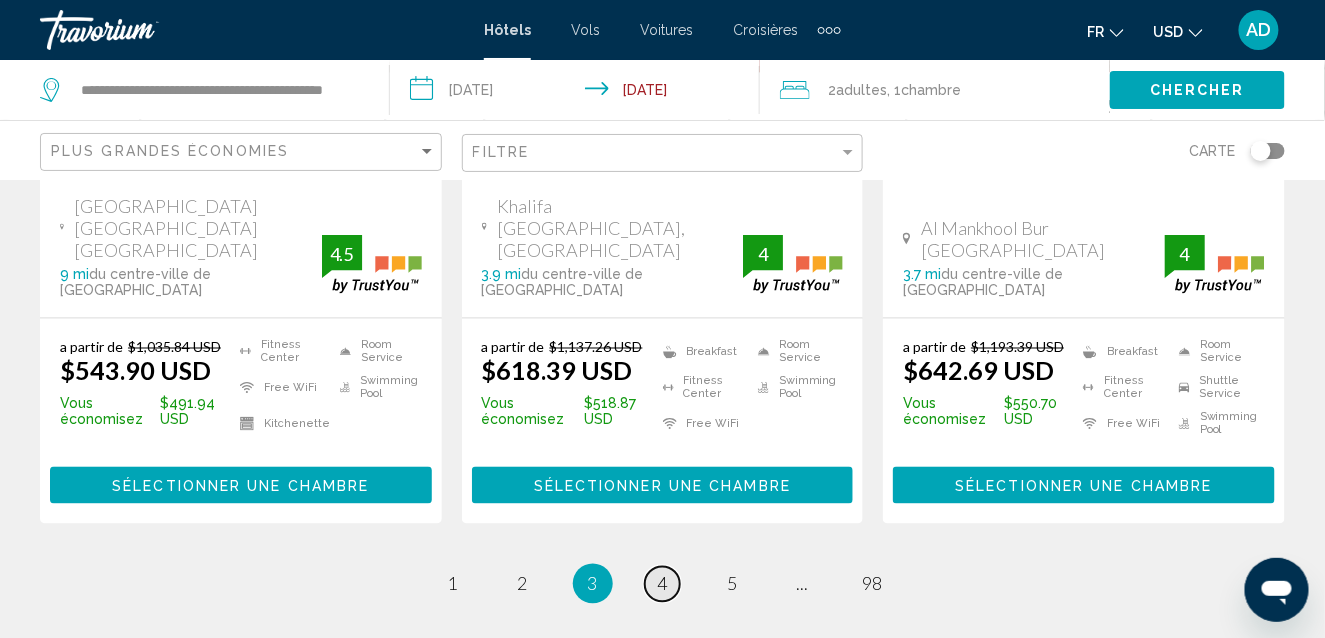click on "4" at bounding box center (663, 584) 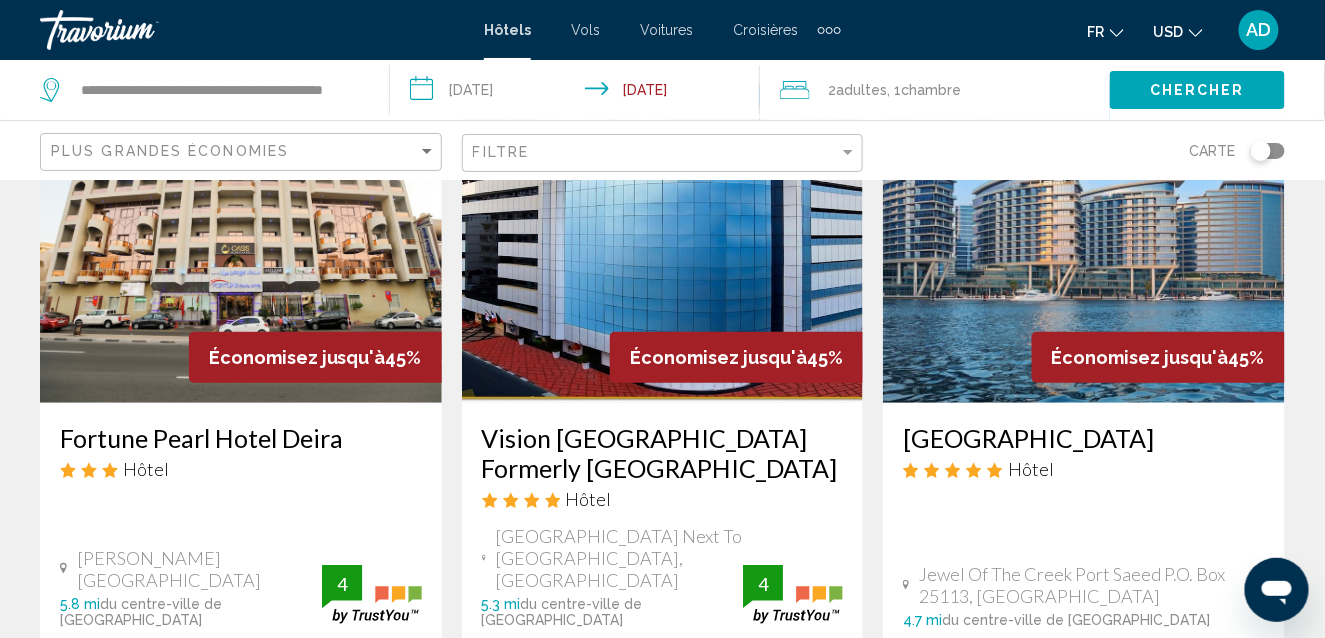 scroll, scrollTop: 0, scrollLeft: 0, axis: both 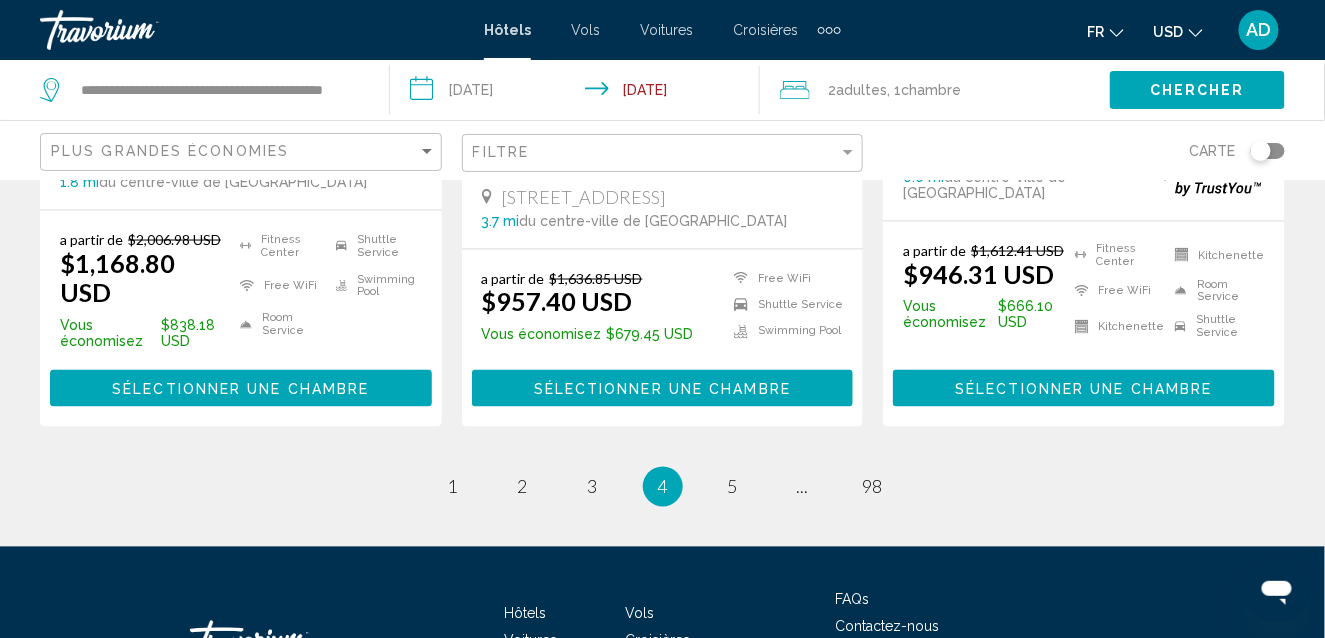 click on "Adultes" 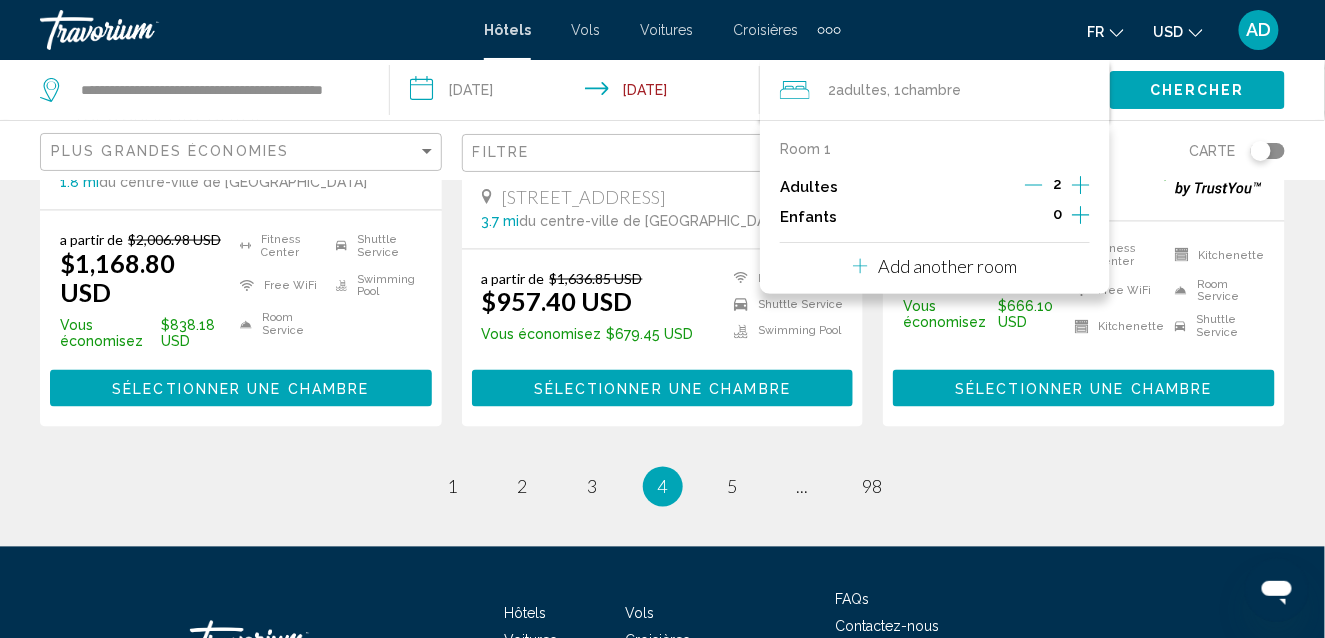 click 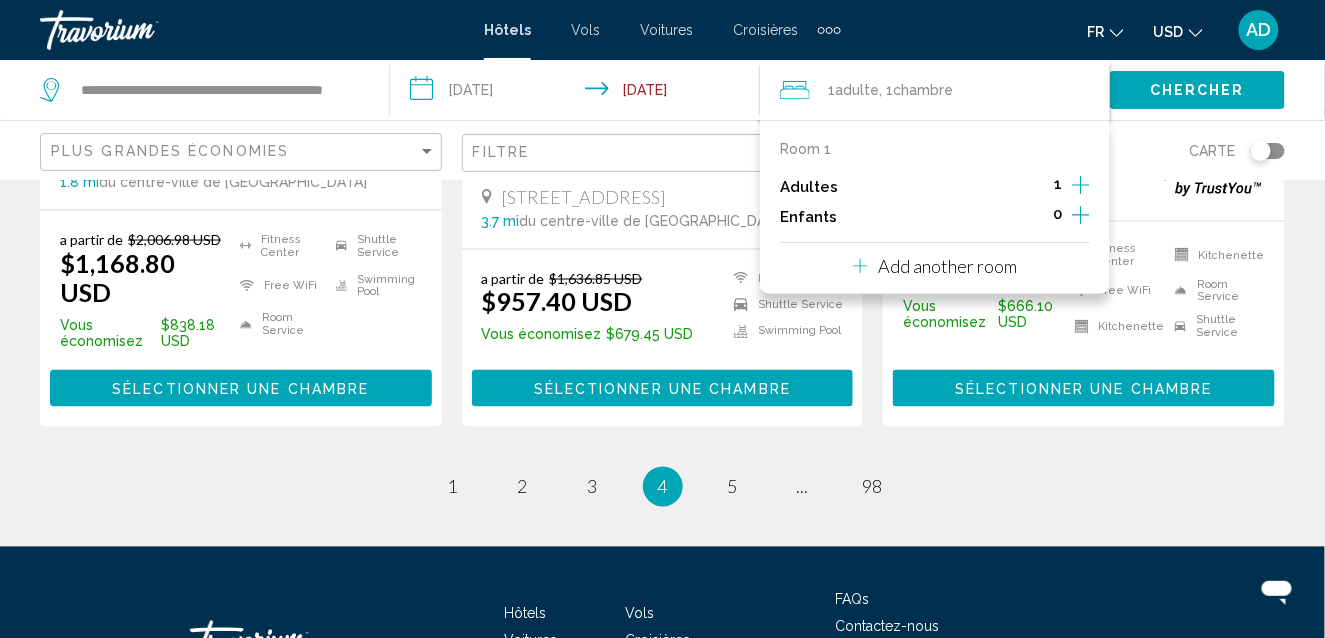 click 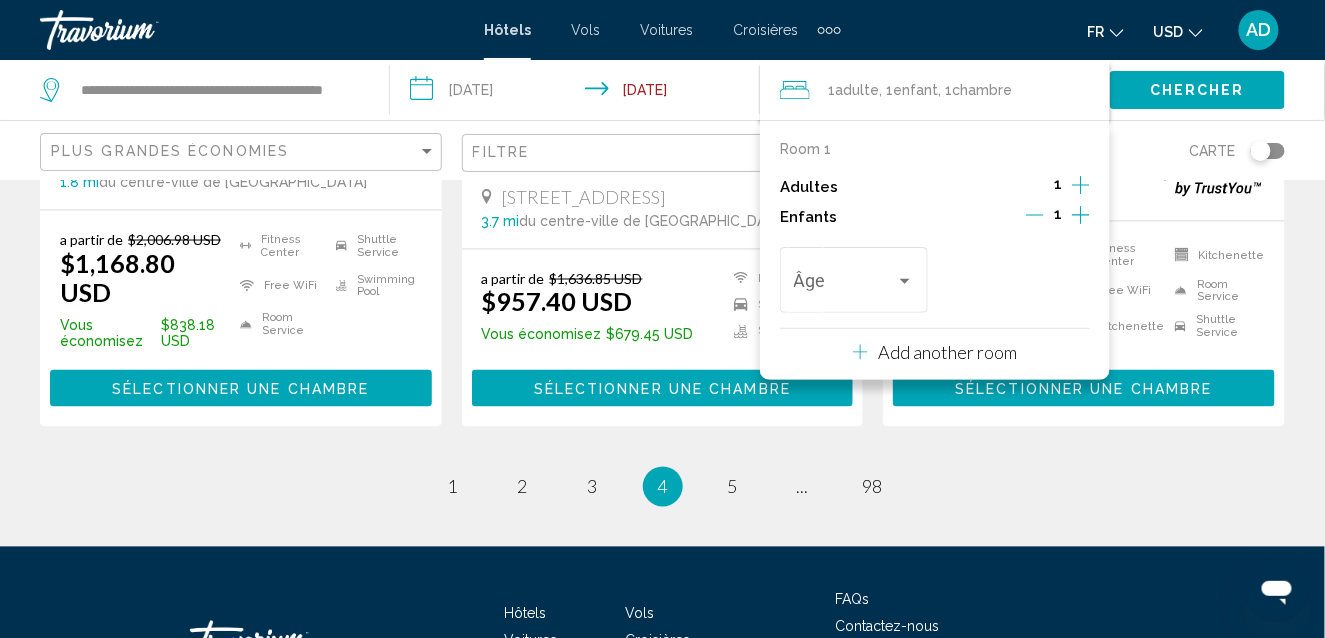click 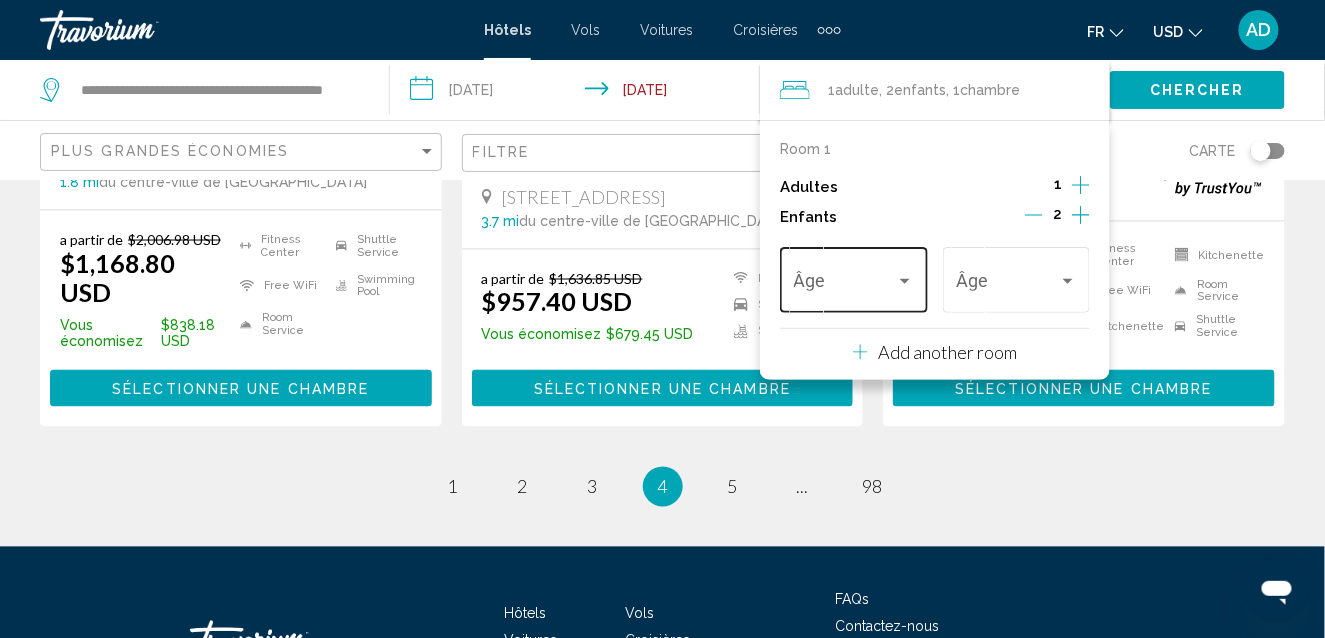 click on "Âge" at bounding box center (854, 277) 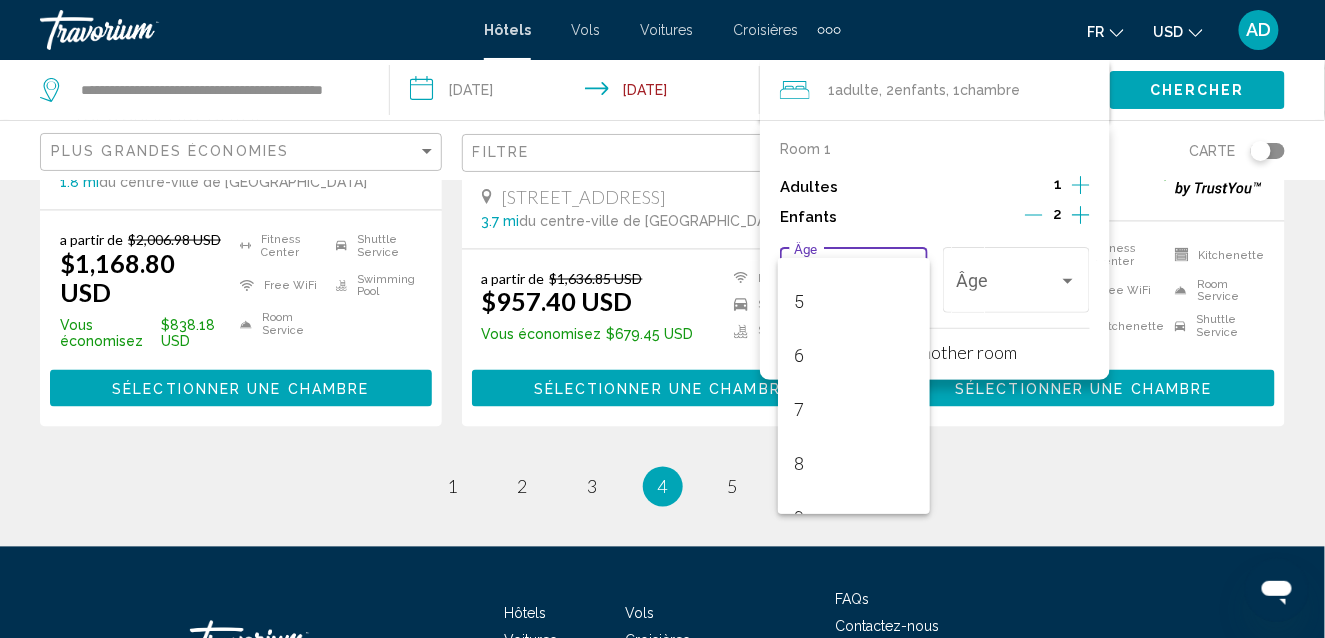 scroll, scrollTop: 266, scrollLeft: 0, axis: vertical 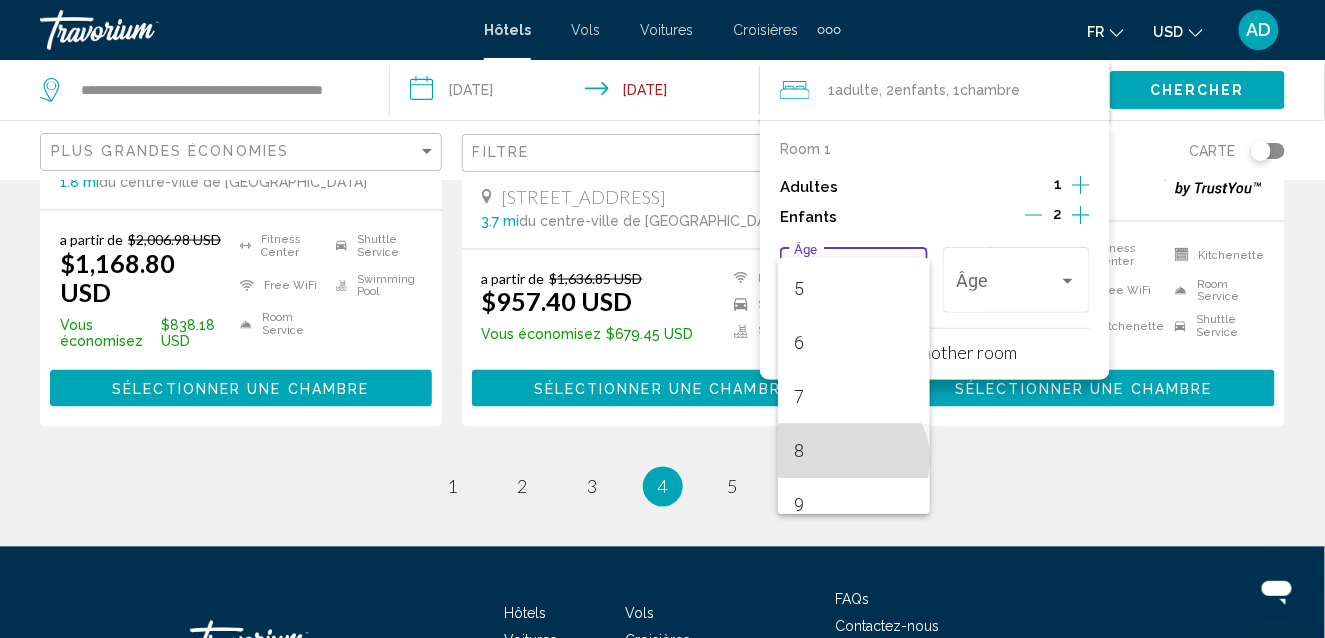 click on "8" at bounding box center [854, 451] 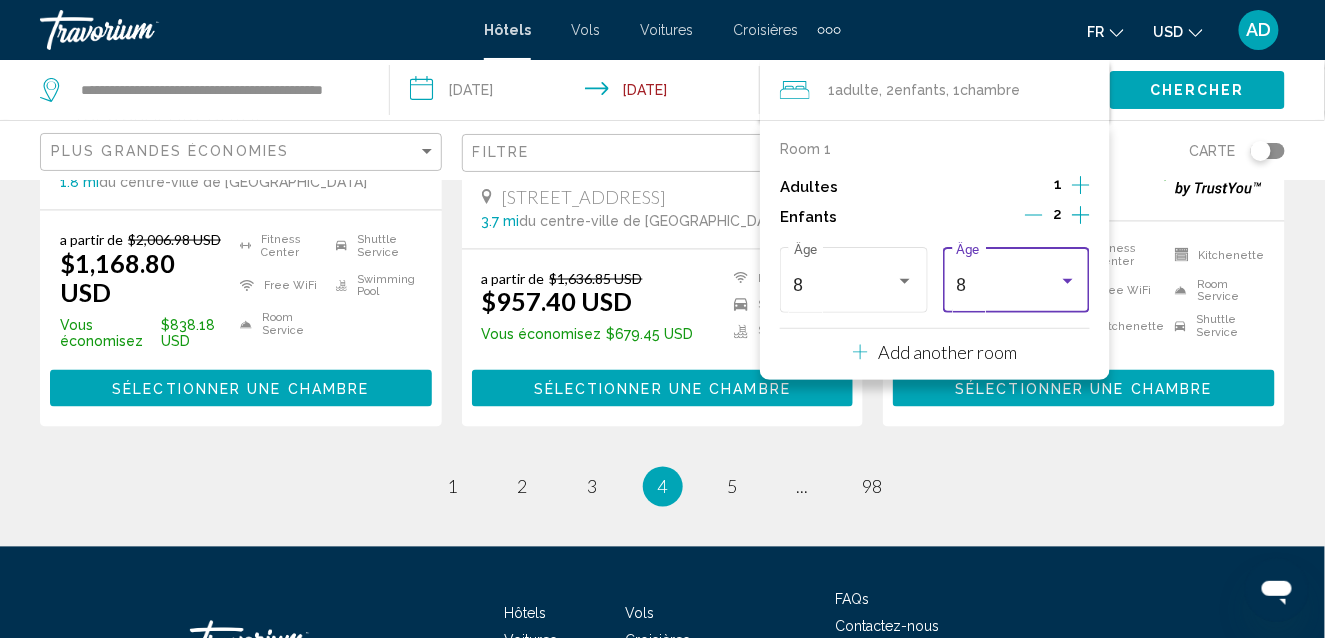 click at bounding box center [1068, 281] 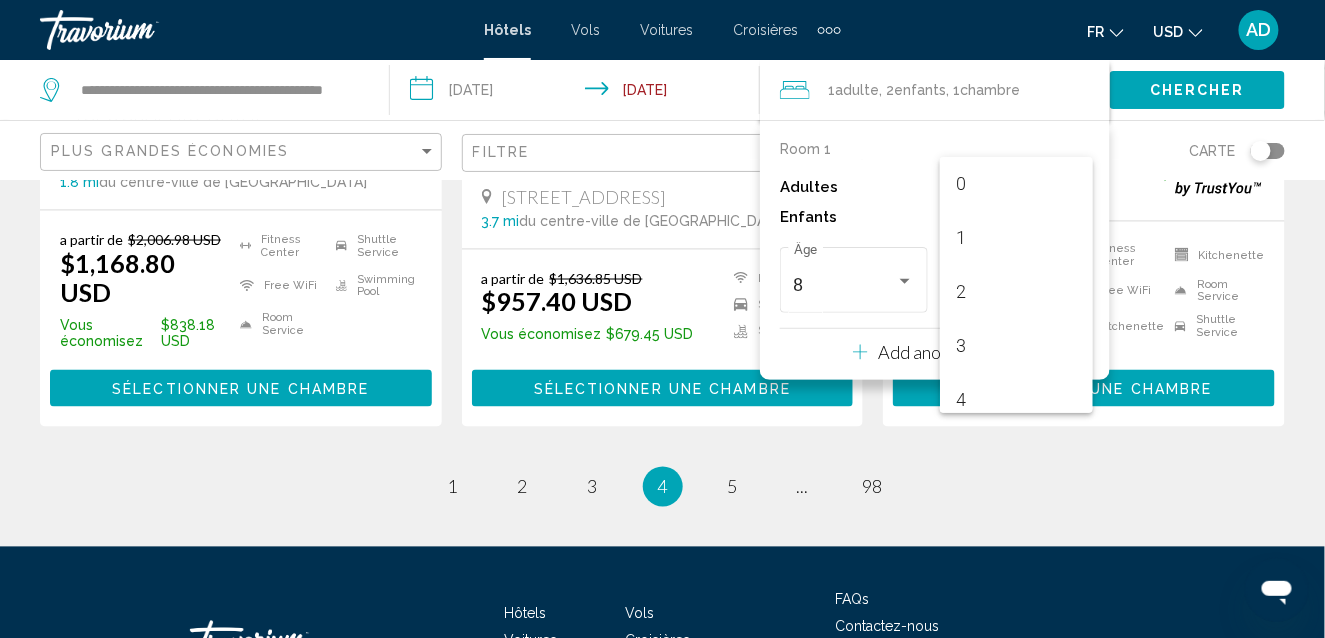 click on "**********" at bounding box center (662, -2624) 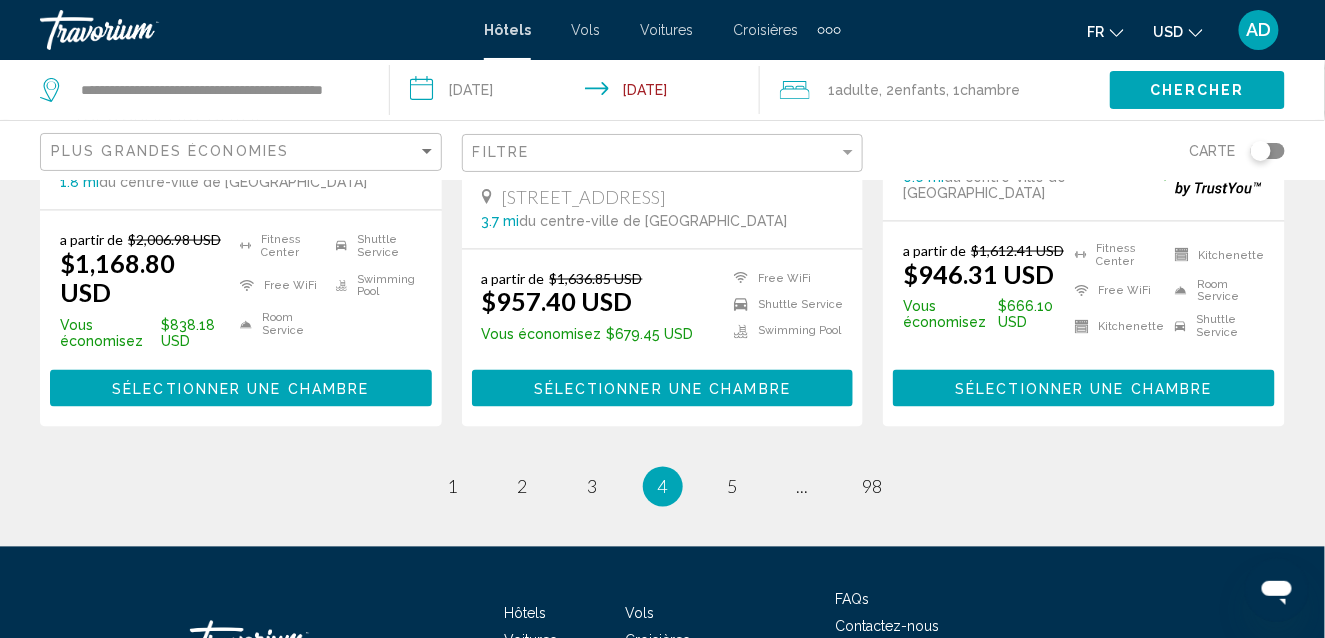 click on "Enfants" 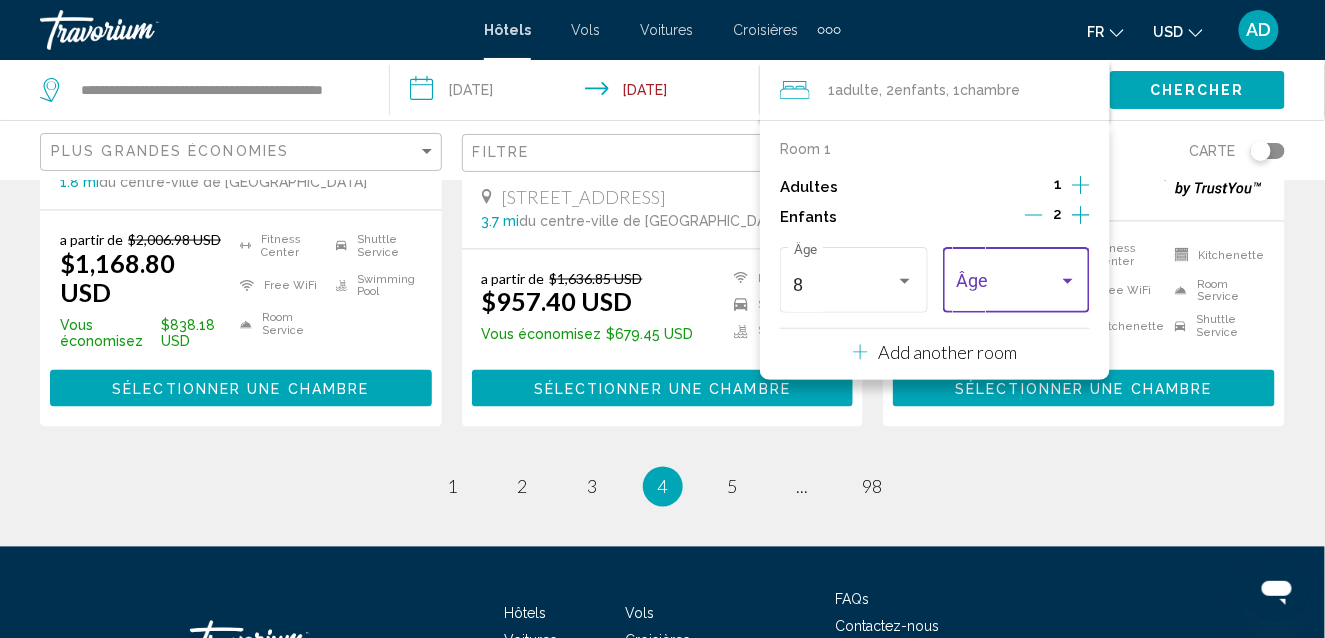 click at bounding box center (1068, 281) 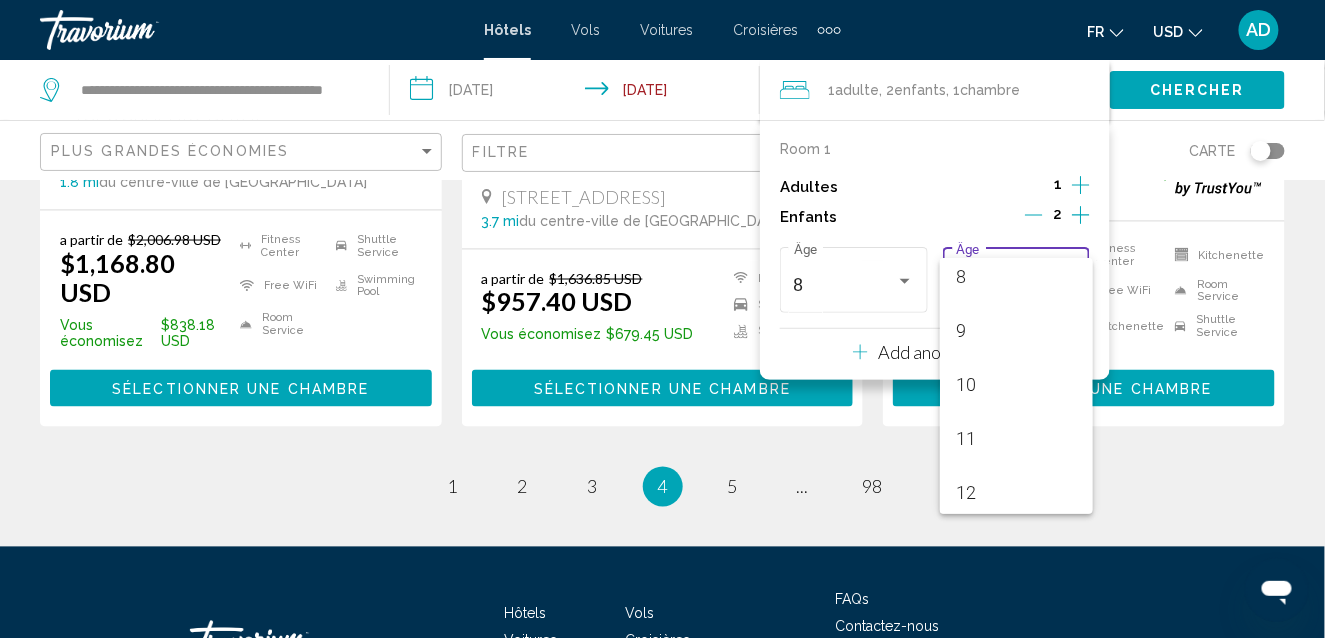 scroll, scrollTop: 480, scrollLeft: 0, axis: vertical 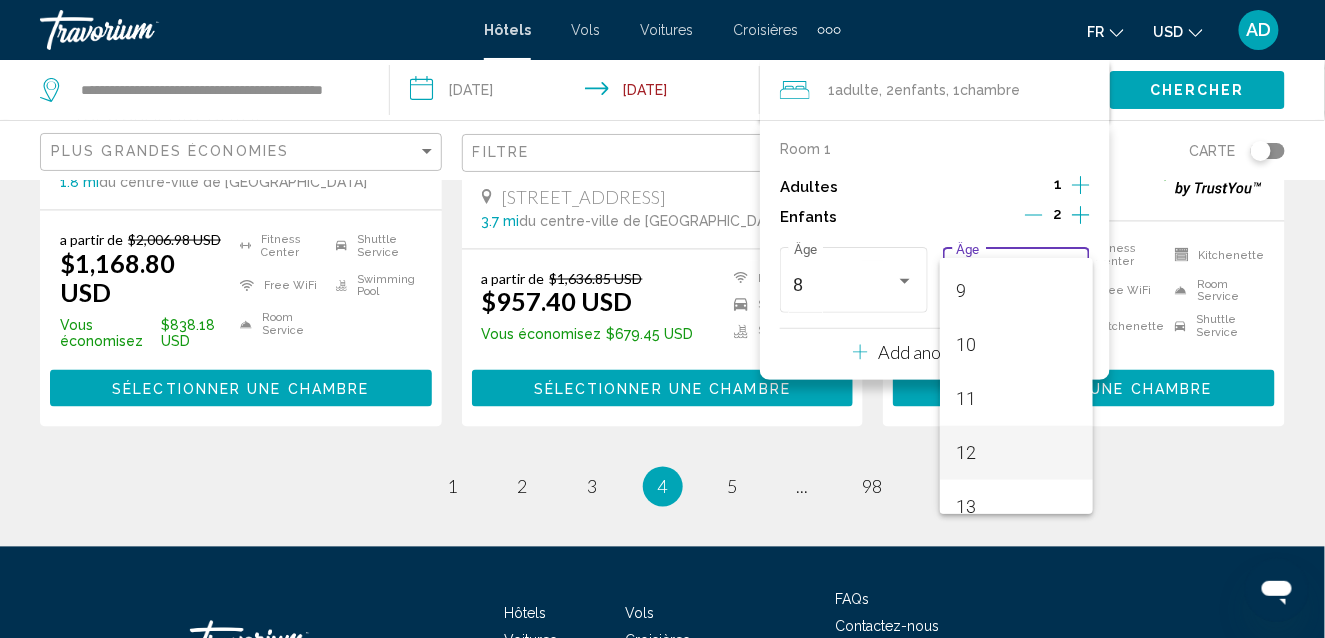 click on "12" at bounding box center [1016, 453] 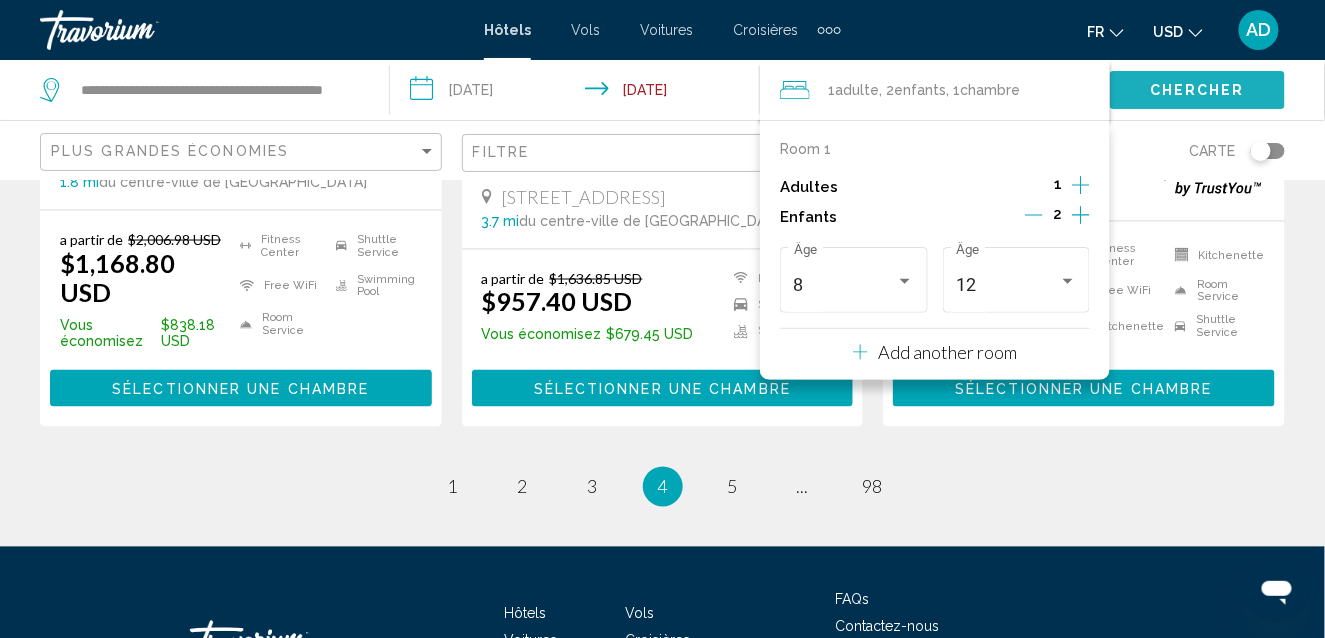 click on "Chercher" 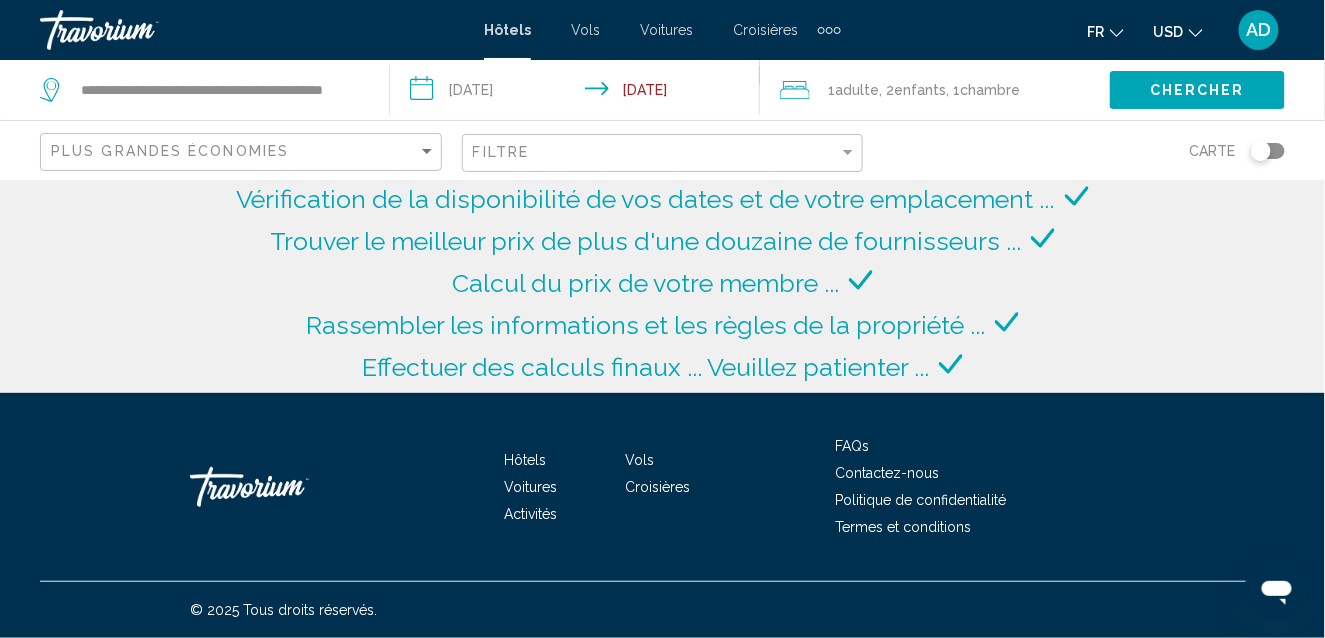 scroll, scrollTop: 0, scrollLeft: 0, axis: both 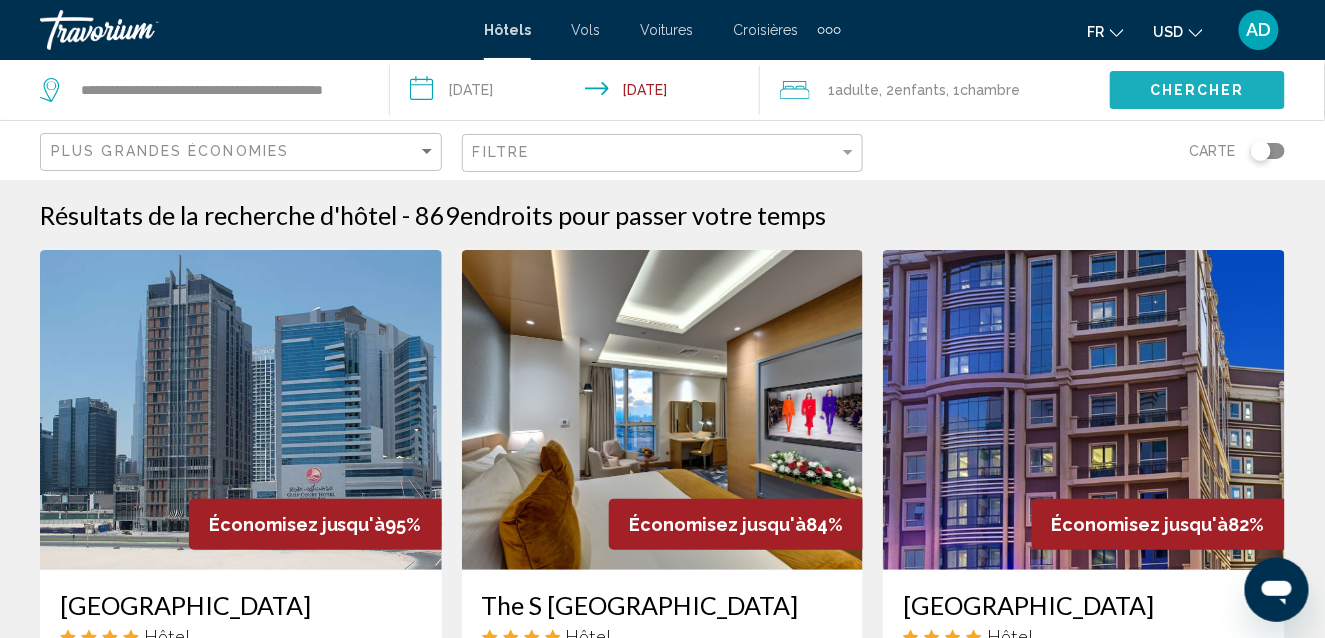 click on "Chercher" 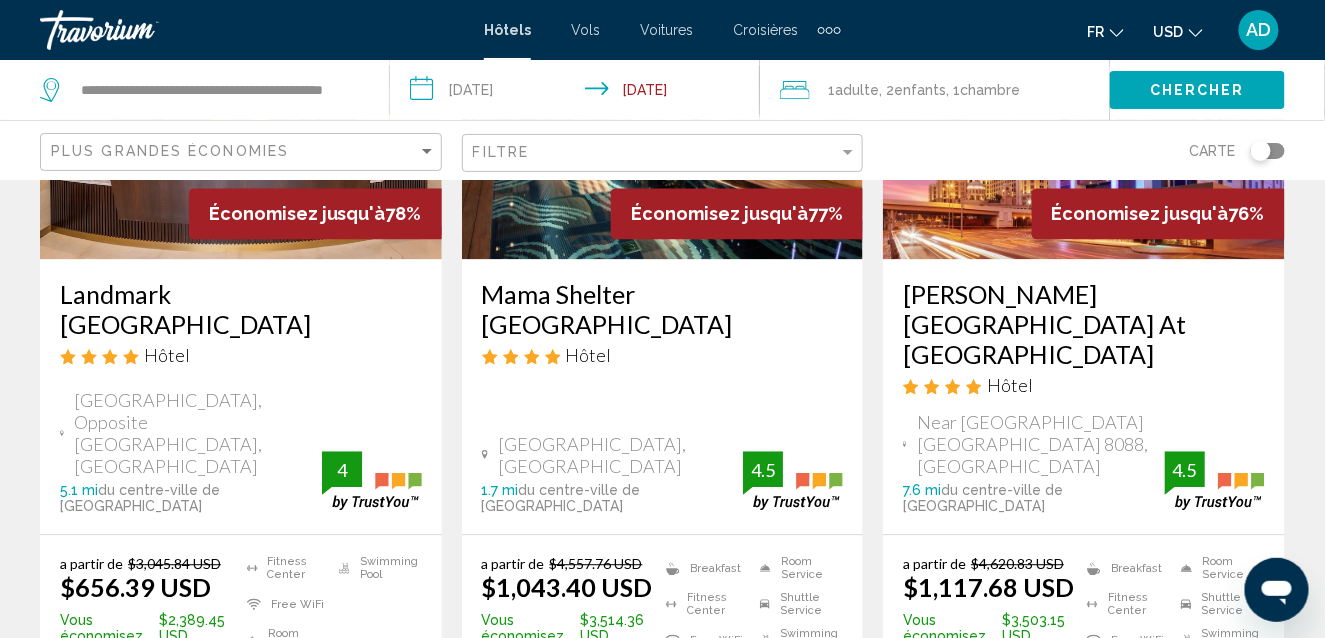scroll, scrollTop: 1153, scrollLeft: 0, axis: vertical 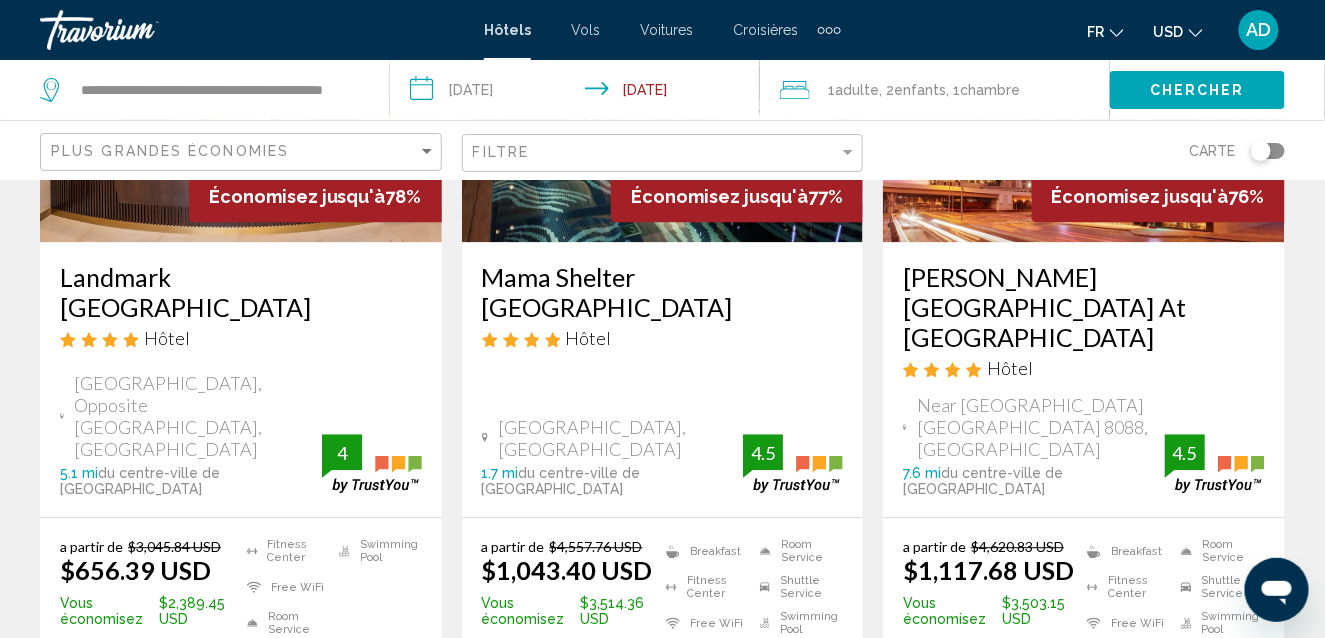 click on "Résultats de la recherche d'hôtel  -   875  endroits pour passer votre temps Économisez jusqu'à  95%   [GEOGRAPHIC_DATA]
Hôtel
[GEOGRAPHIC_DATA], [GEOGRAPHIC_DATA] 1.6 mi  du centre-ville de [GEOGRAPHIC_DATA] de l'hôtel 4.5 a partir de $18,909.87 USD $910.53 USD  Vous économisez  $17,999.34 USD
Breakfast
[GEOGRAPHIC_DATA]
Free WiFi
Room Service
Shuttle Service
Swimming Pool  4.5 Sélectionner une chambre Économisez jusqu'à  84%   The S [GEOGRAPHIC_DATA]
Hôtel
9.5 mi  4" at bounding box center (662, 744) 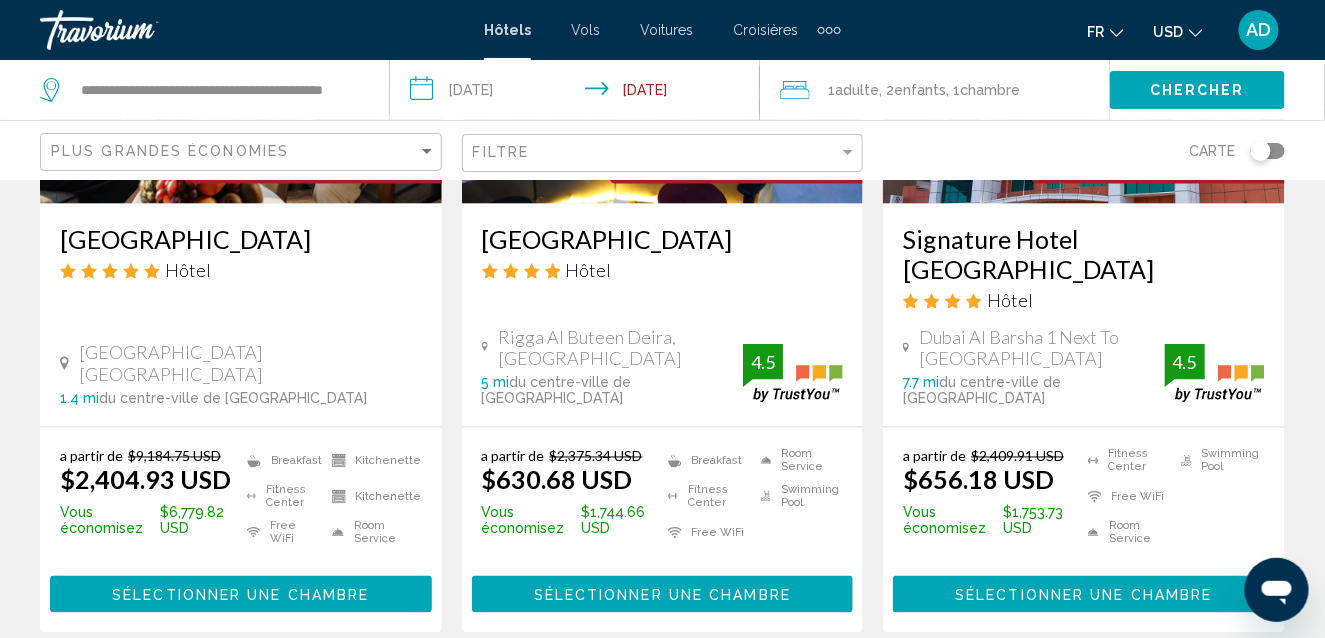 scroll, scrollTop: 2887, scrollLeft: 0, axis: vertical 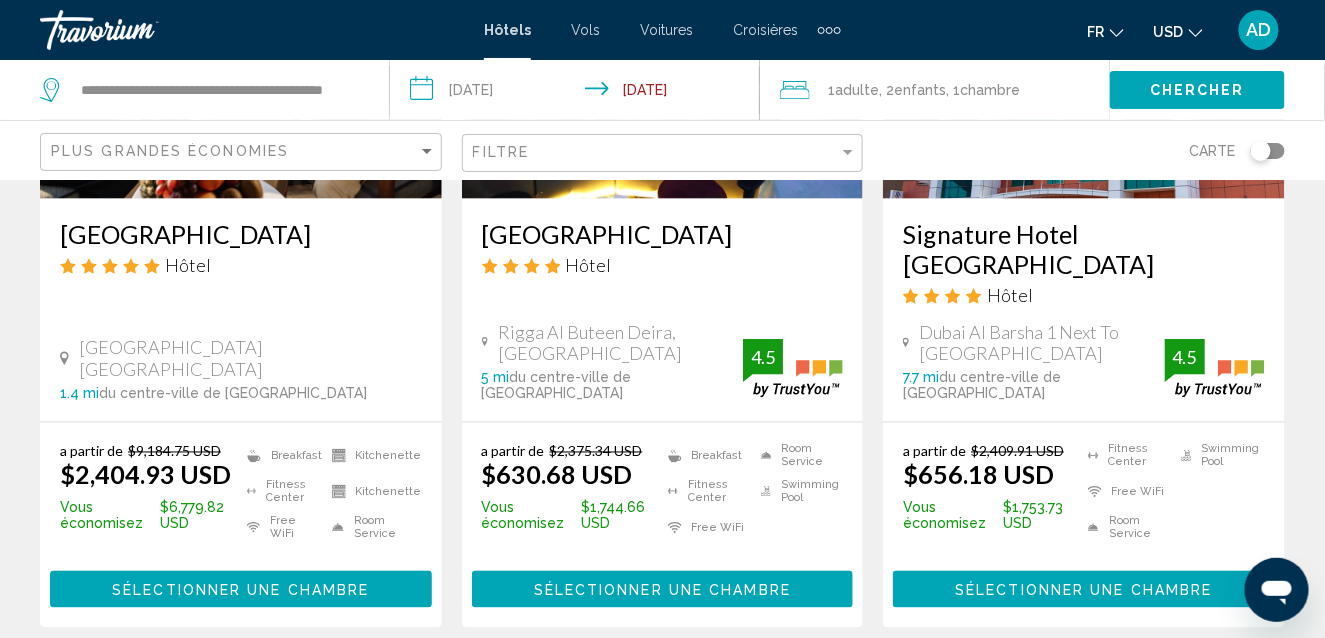 click on "2" at bounding box center [523, 688] 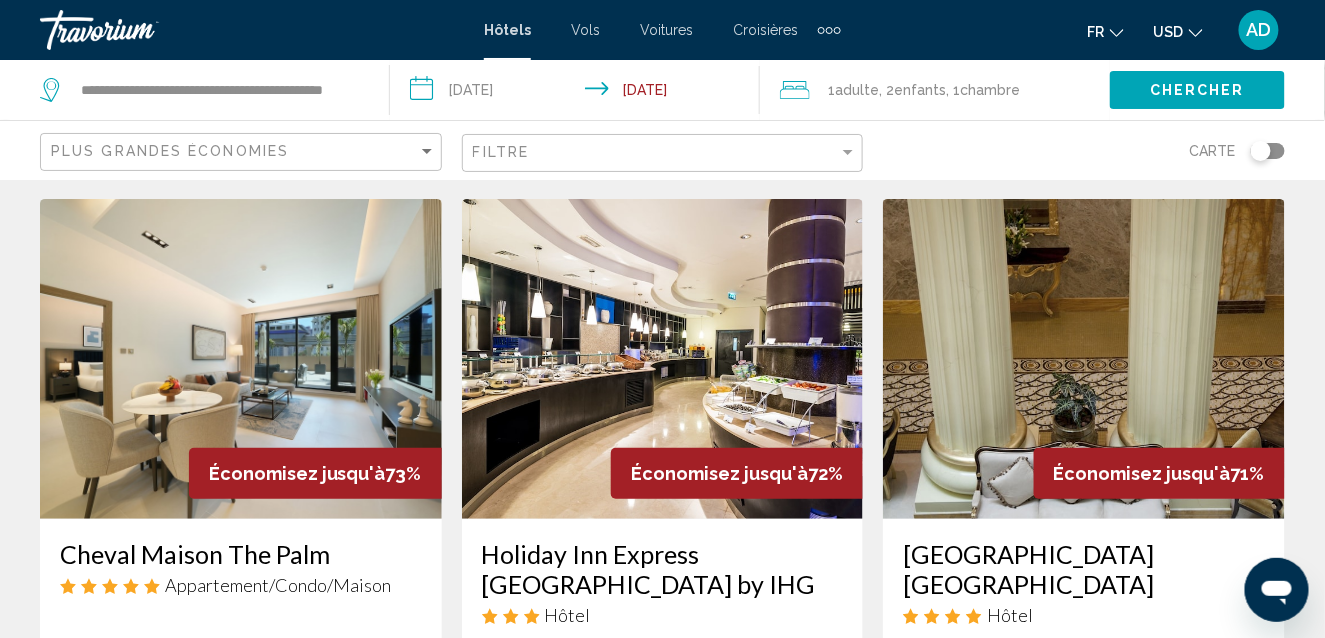 scroll, scrollTop: 0, scrollLeft: 0, axis: both 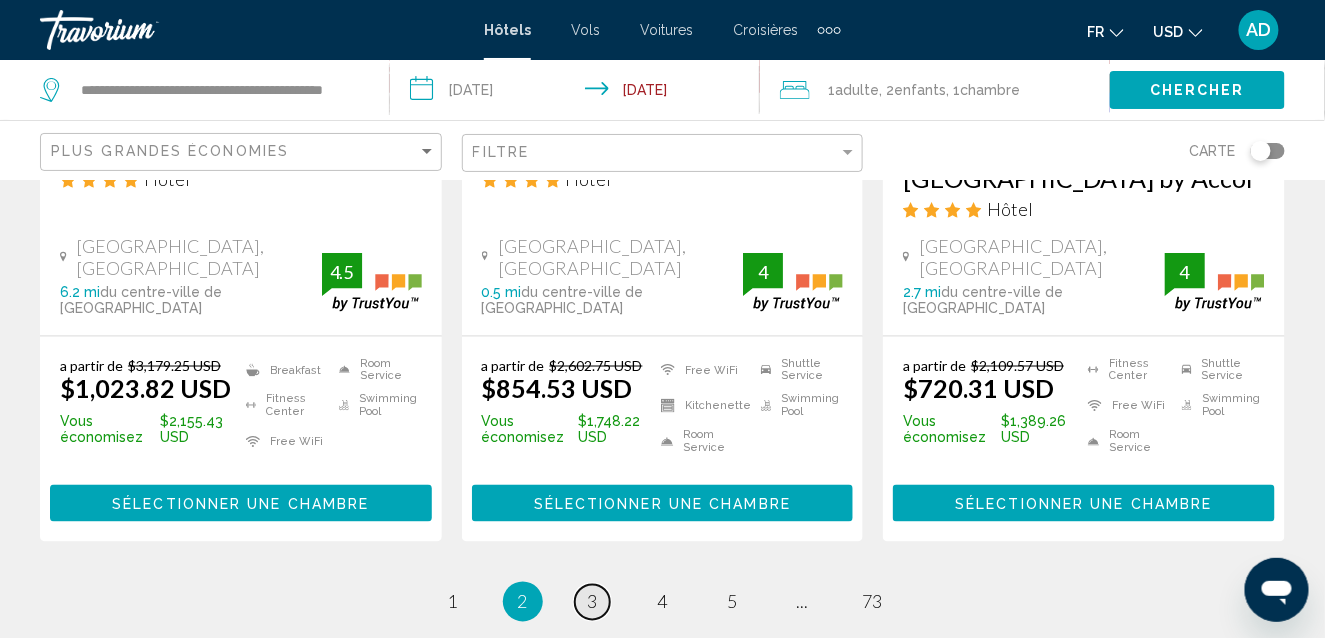 click on "3" at bounding box center [593, 602] 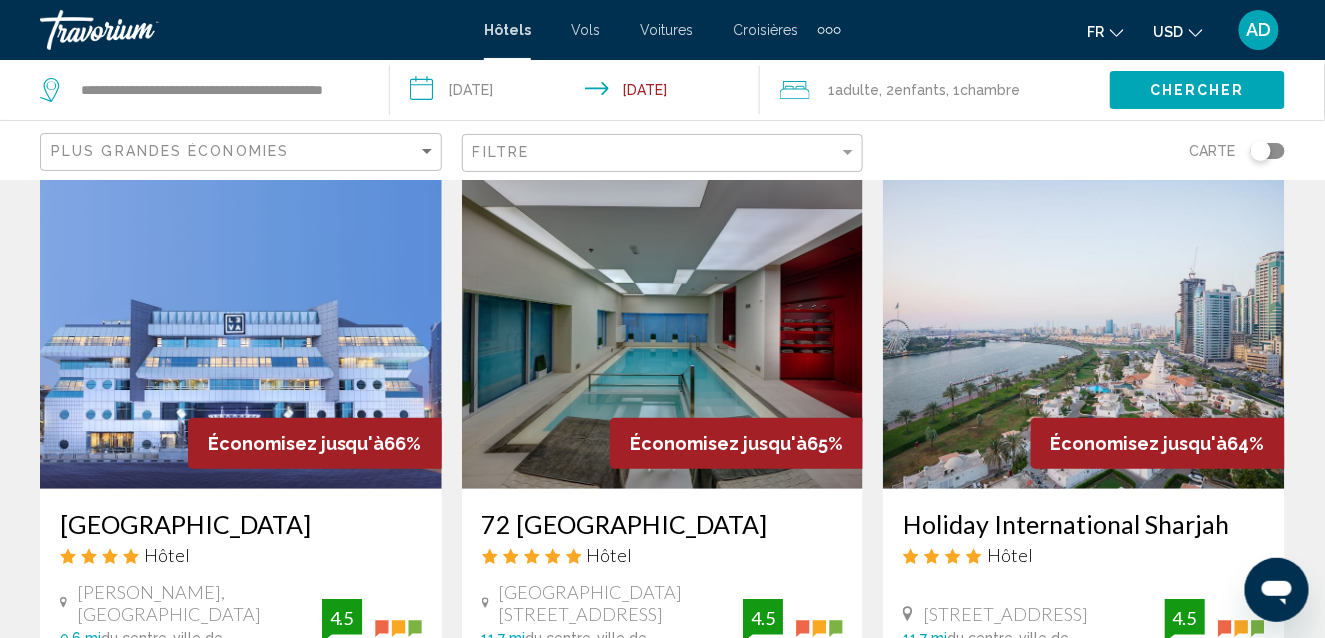 scroll, scrollTop: 0, scrollLeft: 0, axis: both 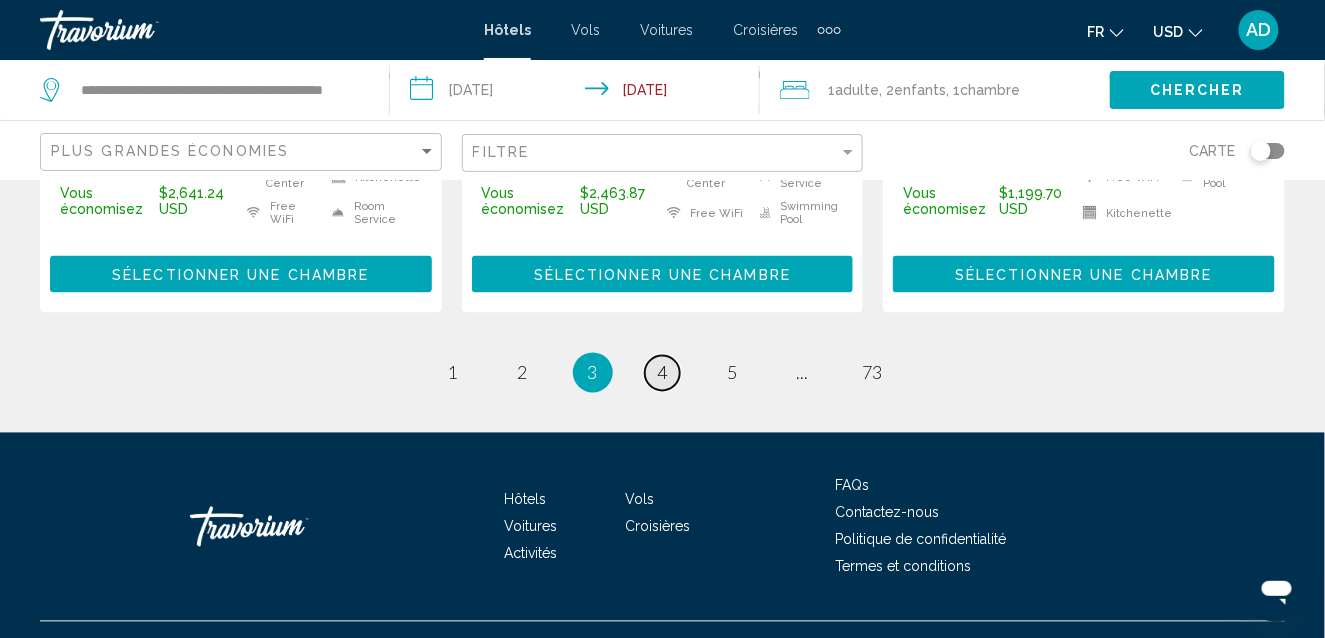 click on "4" at bounding box center [663, 373] 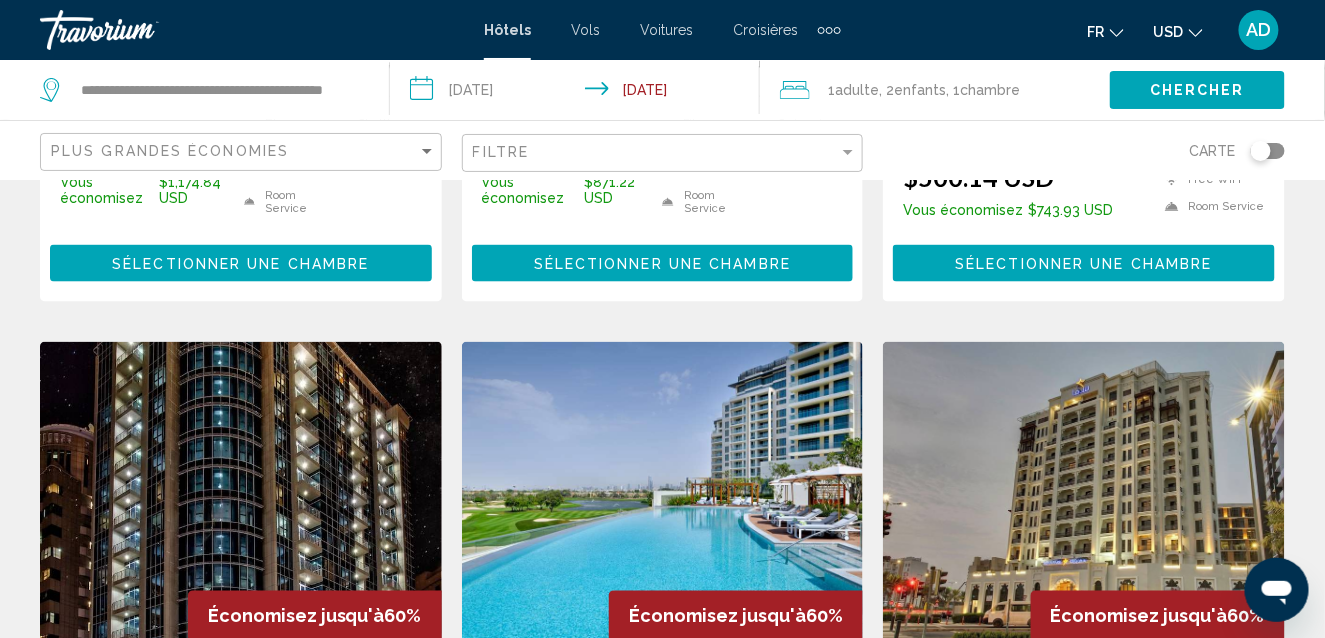 scroll, scrollTop: 0, scrollLeft: 0, axis: both 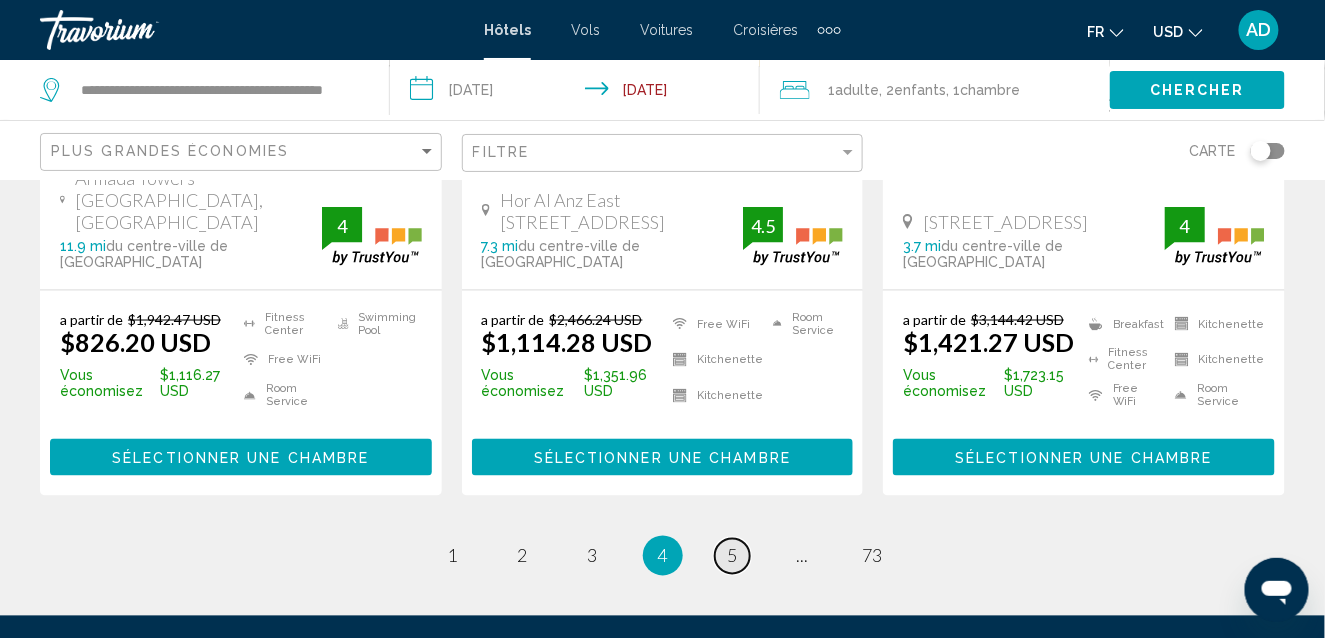 click on "5" at bounding box center (733, 556) 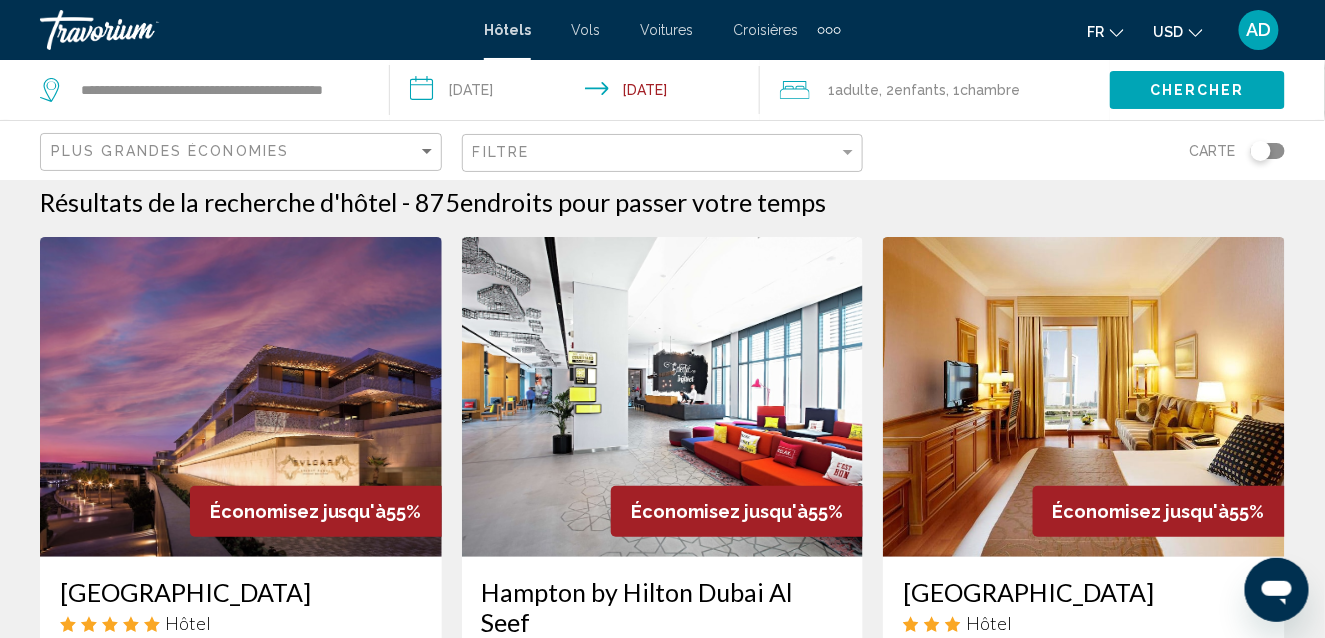 scroll, scrollTop: 0, scrollLeft: 0, axis: both 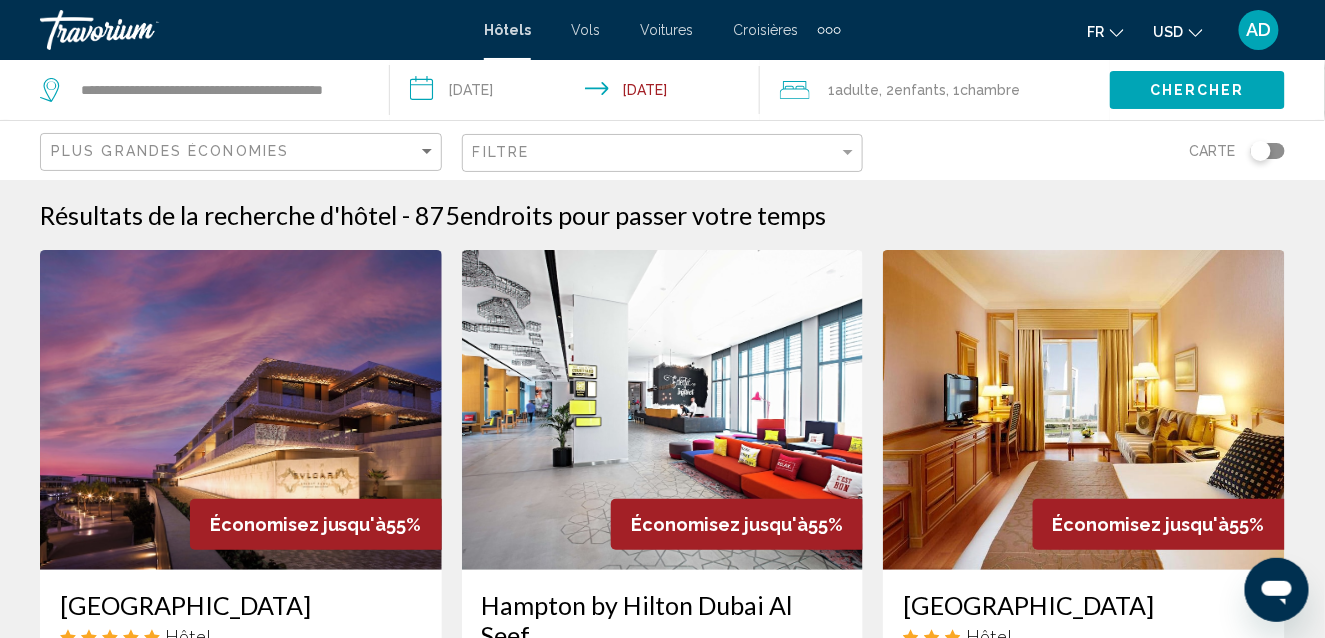 drag, startPoint x: 1323, startPoint y: 123, endPoint x: 1323, endPoint y: 151, distance: 28 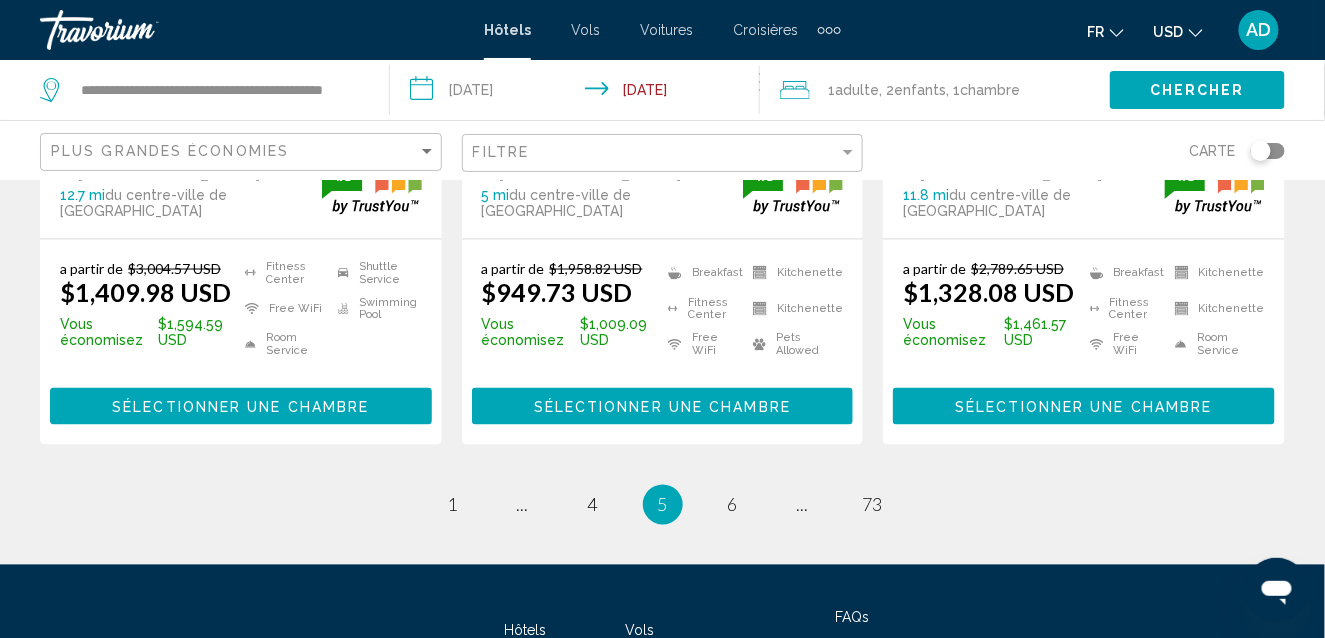 scroll, scrollTop: 2966, scrollLeft: 0, axis: vertical 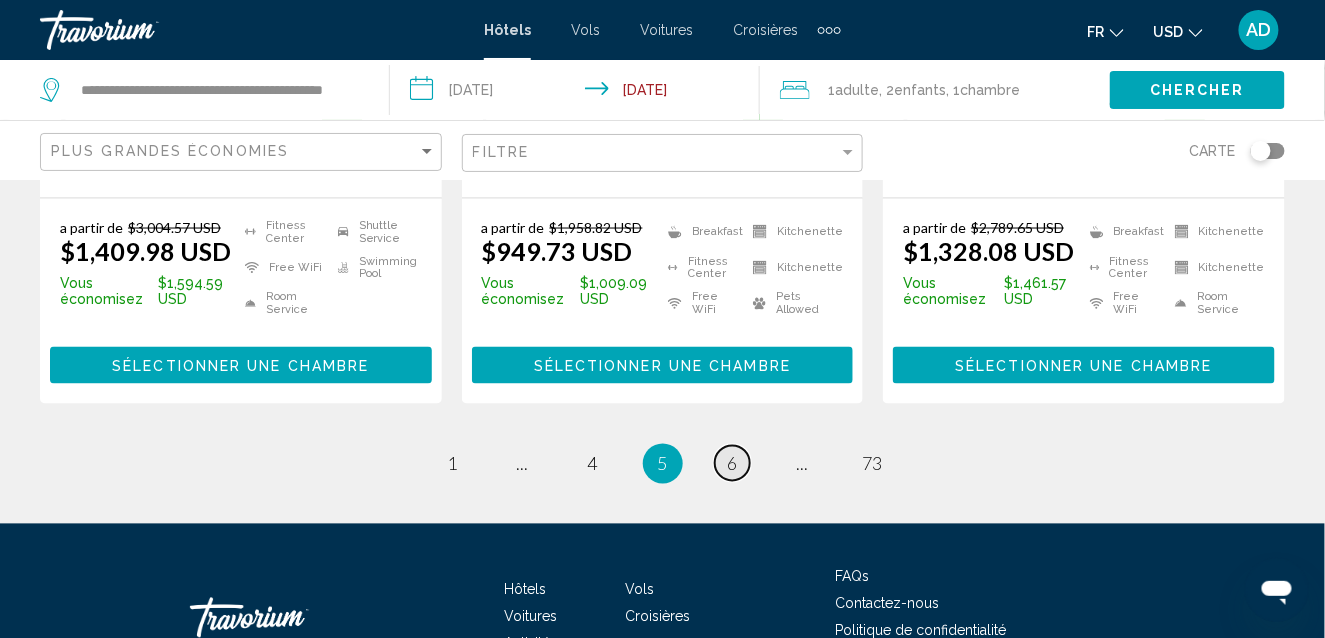 click on "6" at bounding box center [733, 464] 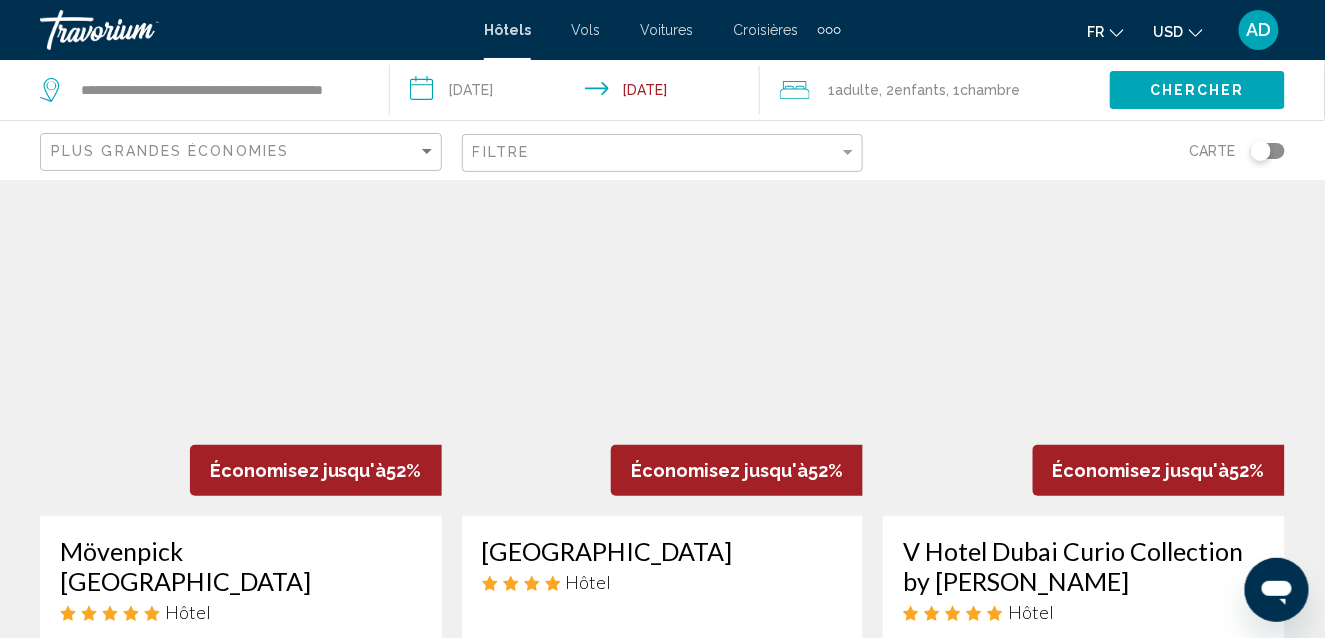 scroll, scrollTop: 0, scrollLeft: 0, axis: both 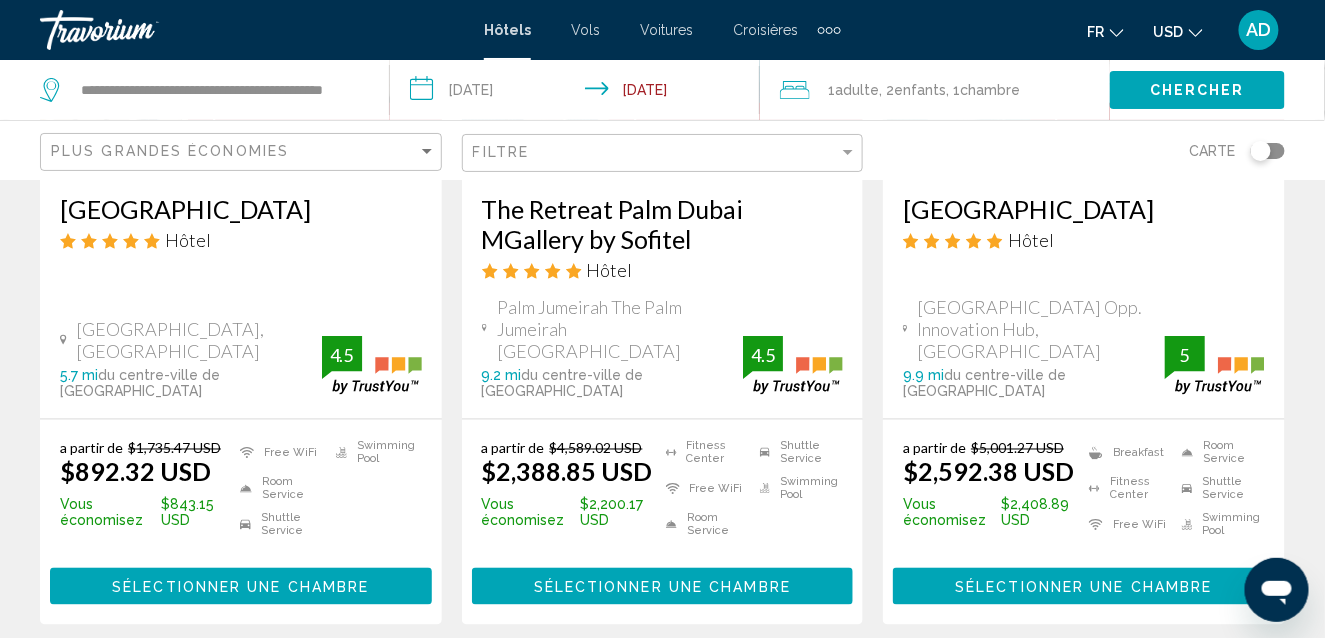 click on "7" at bounding box center (733, 685) 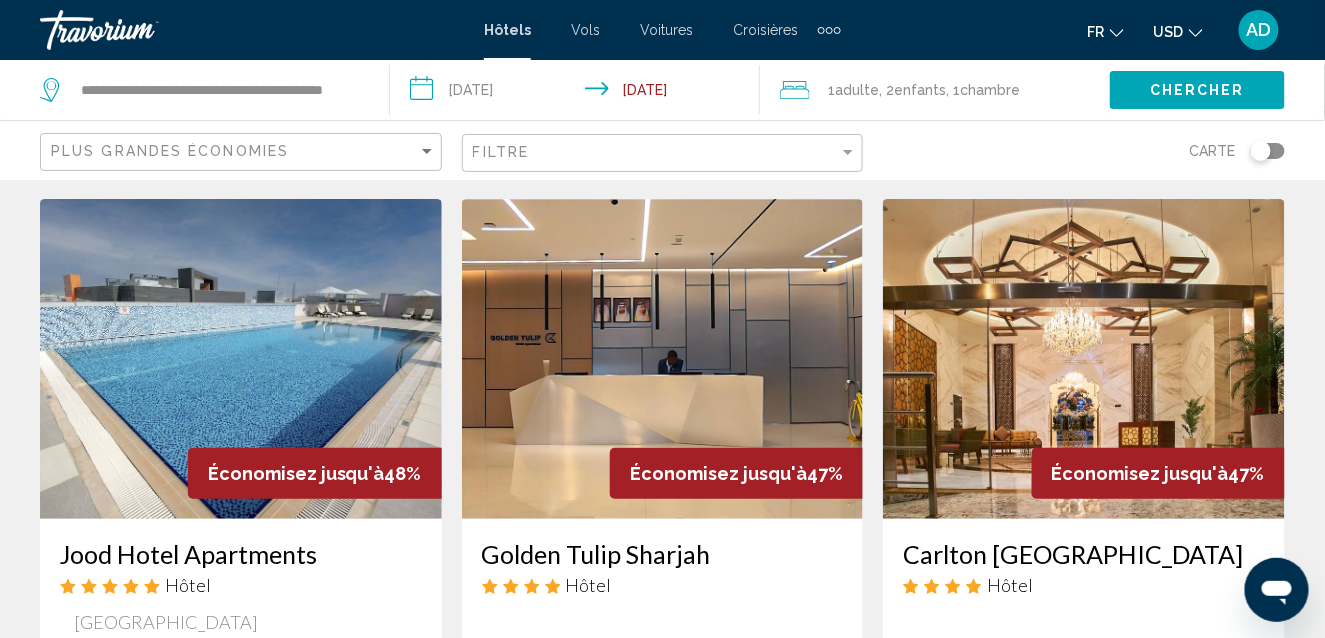 scroll, scrollTop: 0, scrollLeft: 0, axis: both 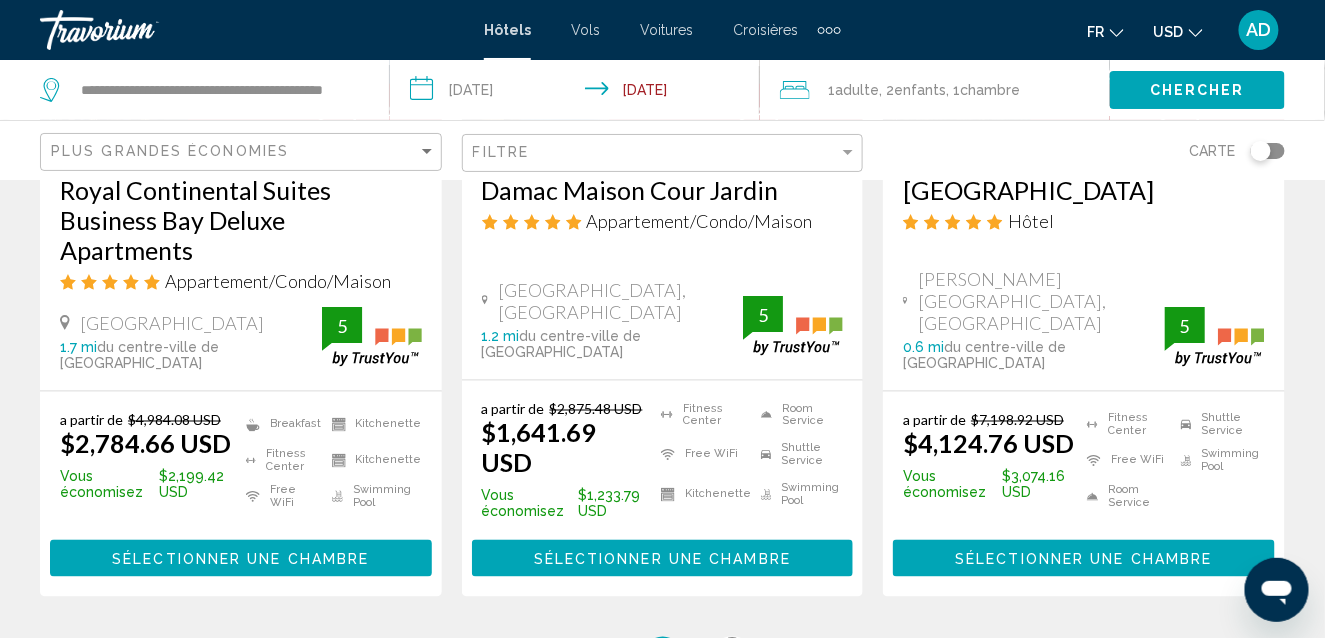 click on "8" at bounding box center (733, 657) 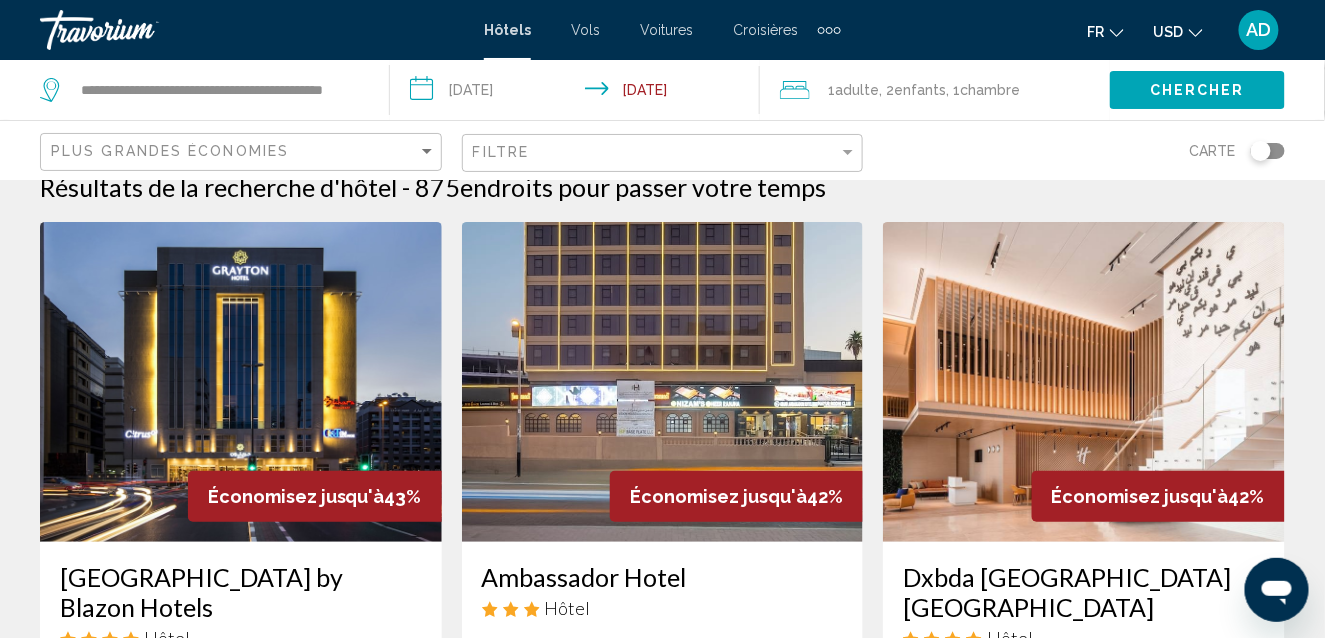 scroll, scrollTop: 0, scrollLeft: 0, axis: both 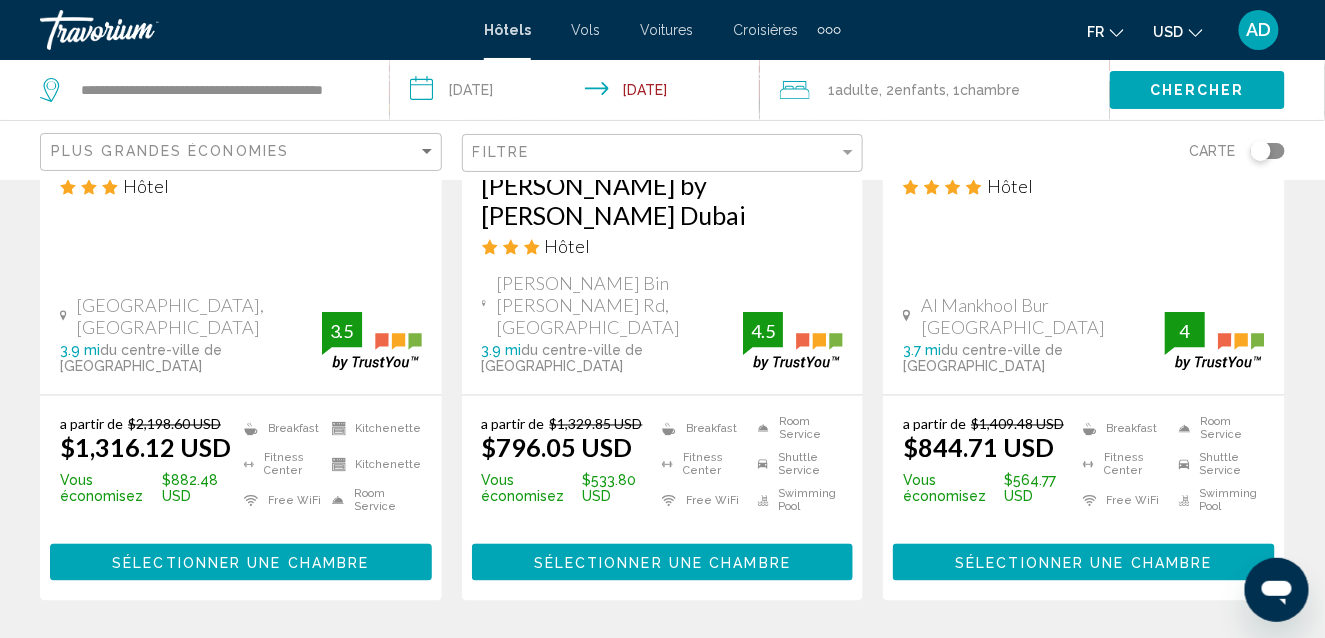 click on "page  9" at bounding box center (732, 661) 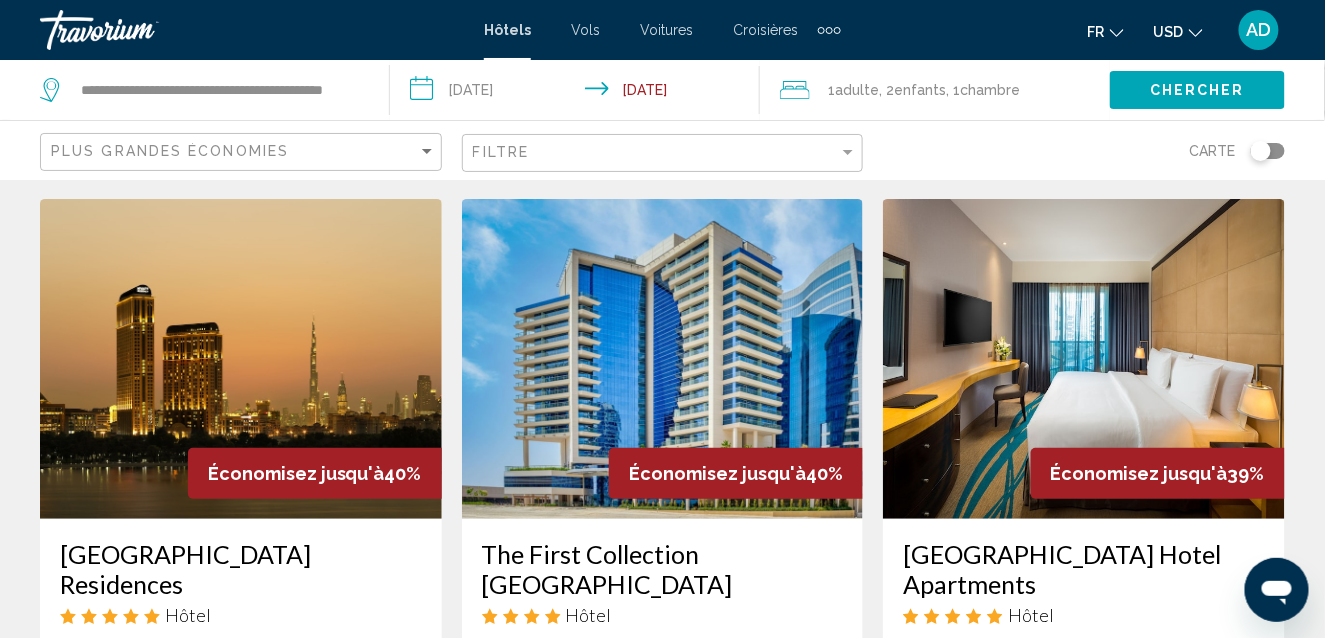 scroll, scrollTop: 0, scrollLeft: 0, axis: both 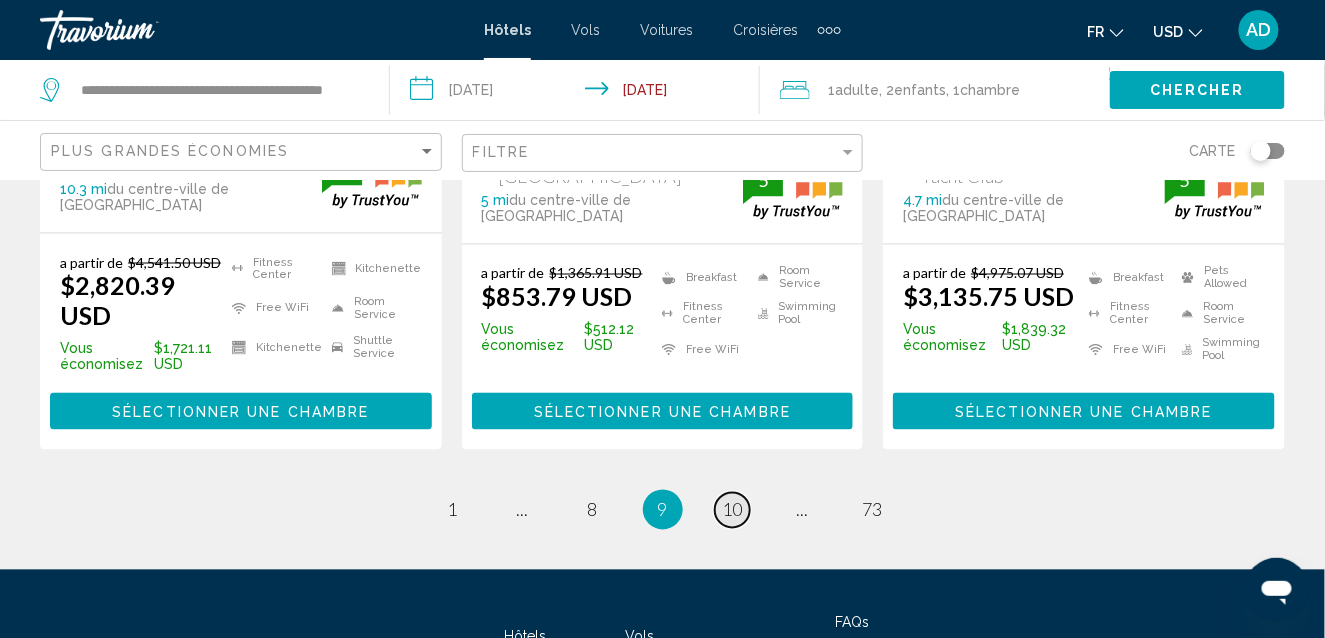 click on "10" at bounding box center (733, 510) 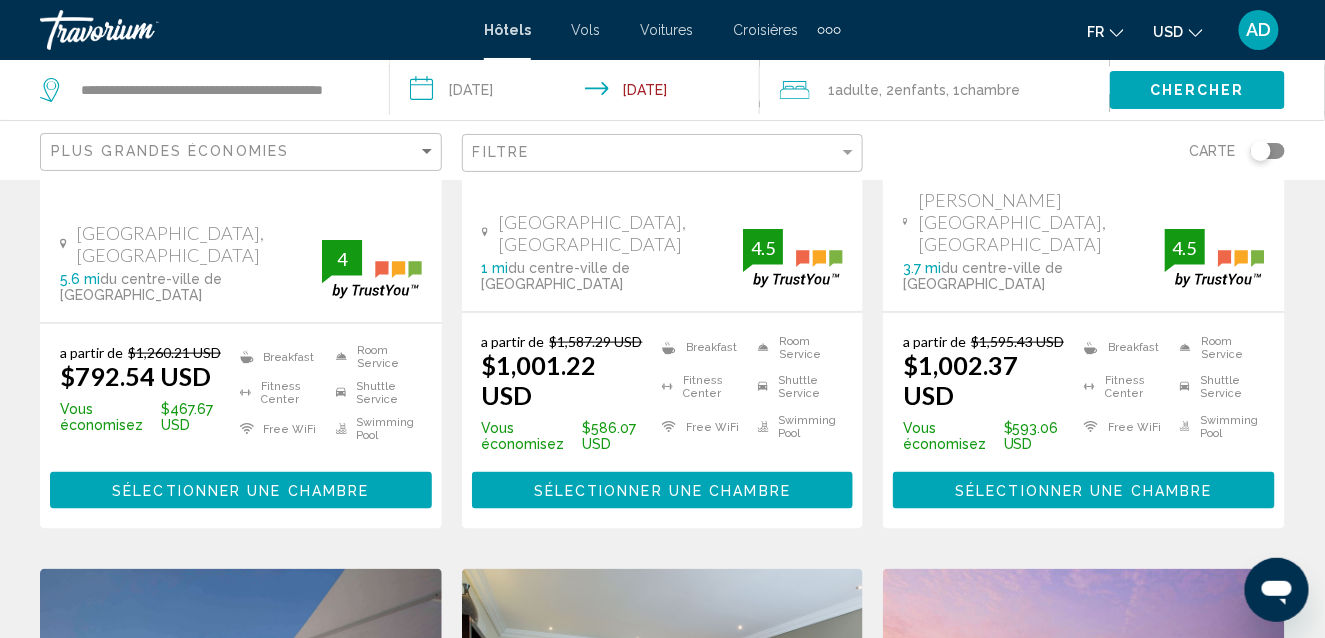 scroll, scrollTop: 0, scrollLeft: 0, axis: both 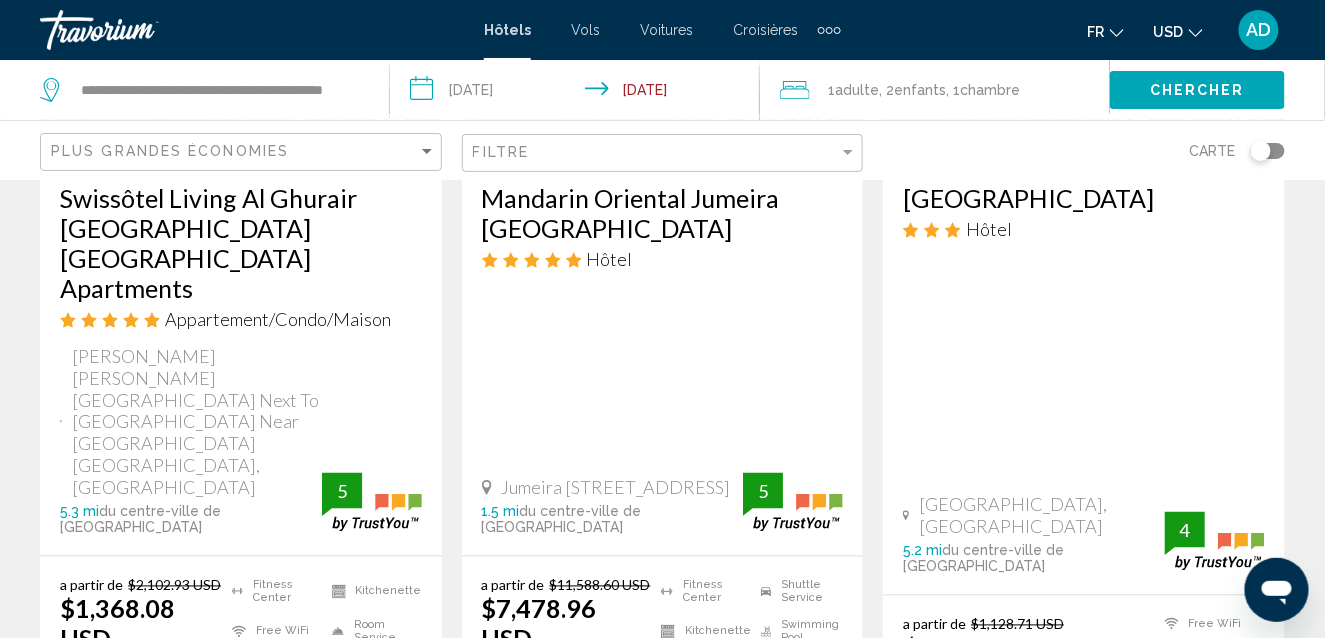 click on "11" at bounding box center (733, 833) 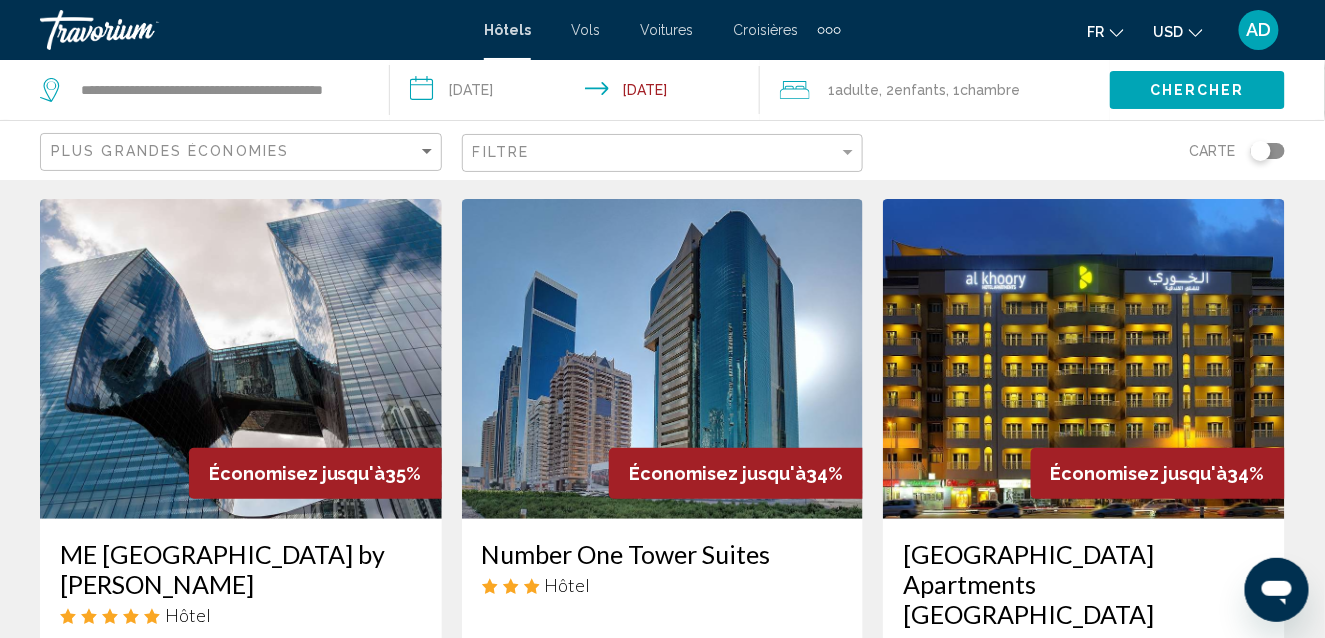 scroll, scrollTop: 0, scrollLeft: 0, axis: both 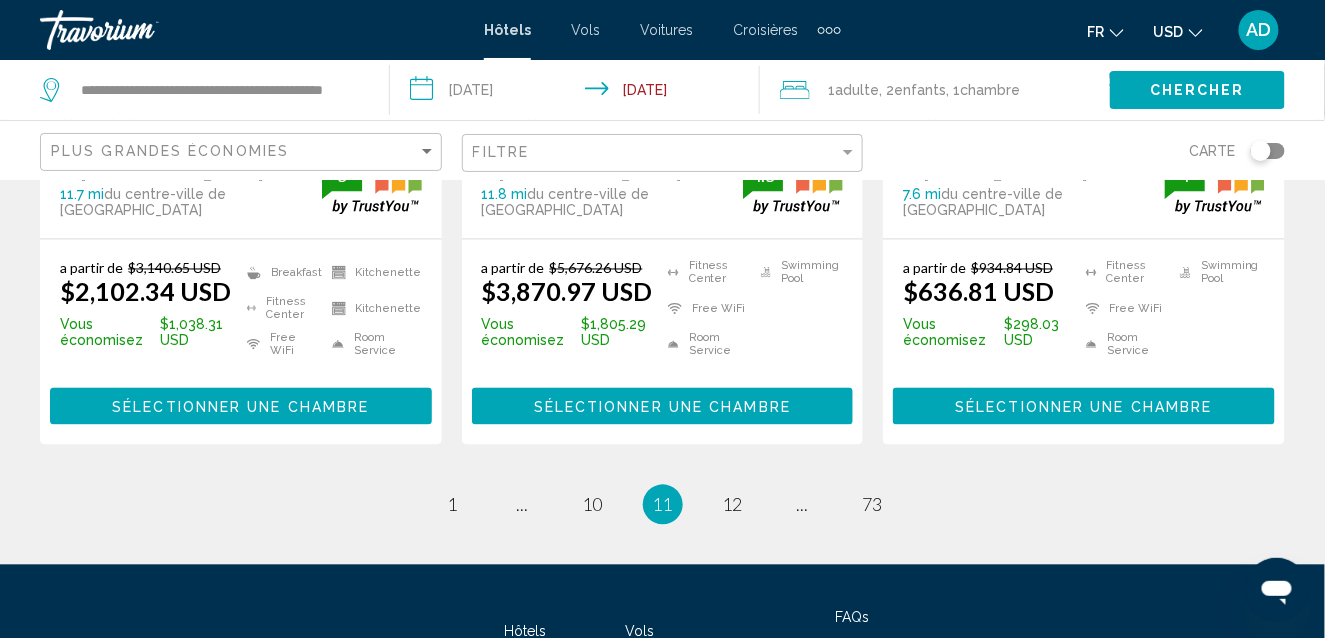 click on "AD" at bounding box center (1259, 30) 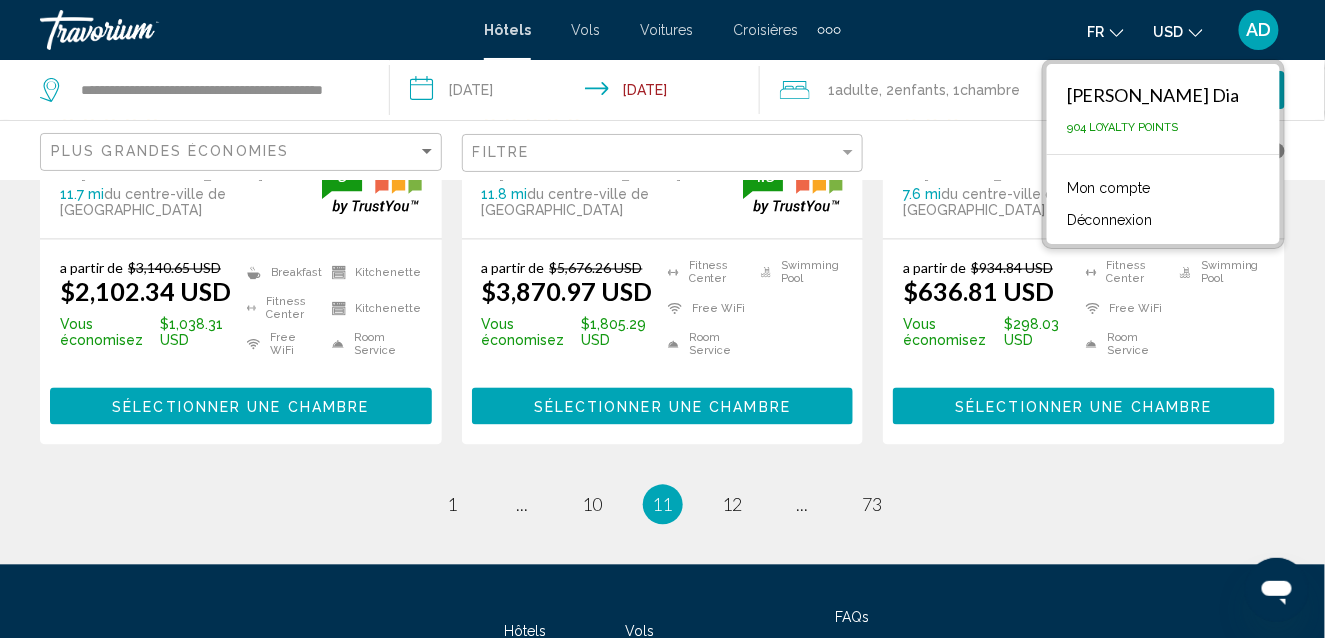 click on "904 Loyalty Points" at bounding box center [1123, 127] 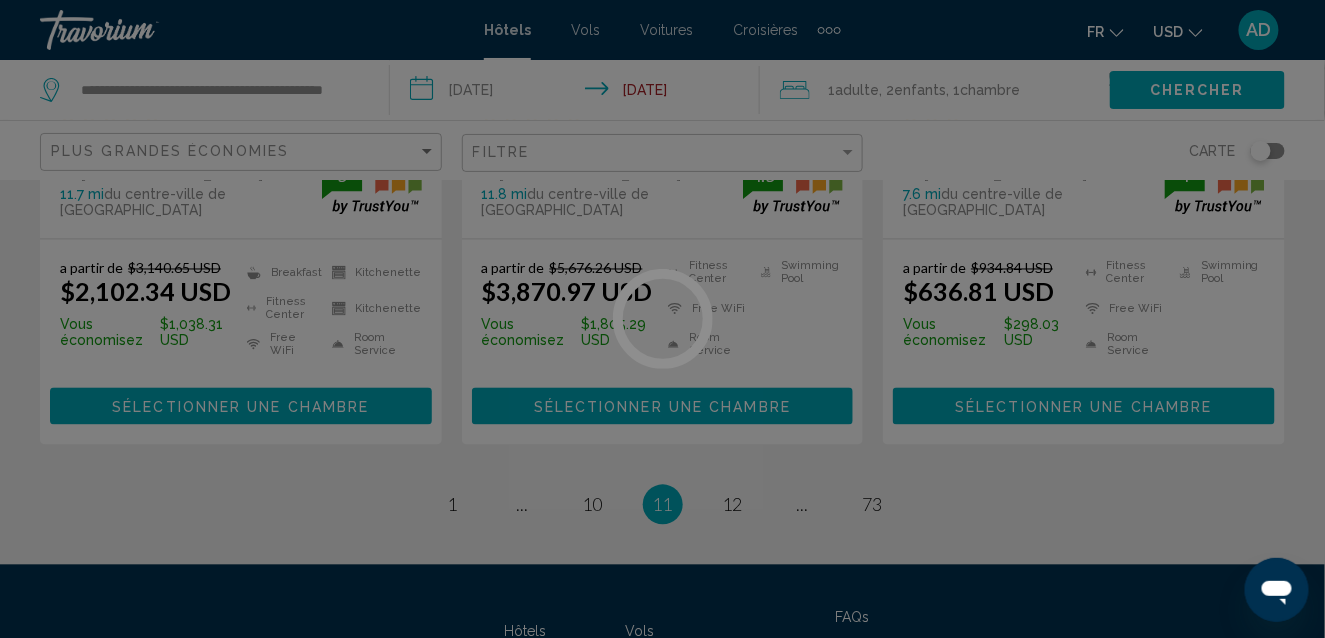 scroll, scrollTop: 0, scrollLeft: 0, axis: both 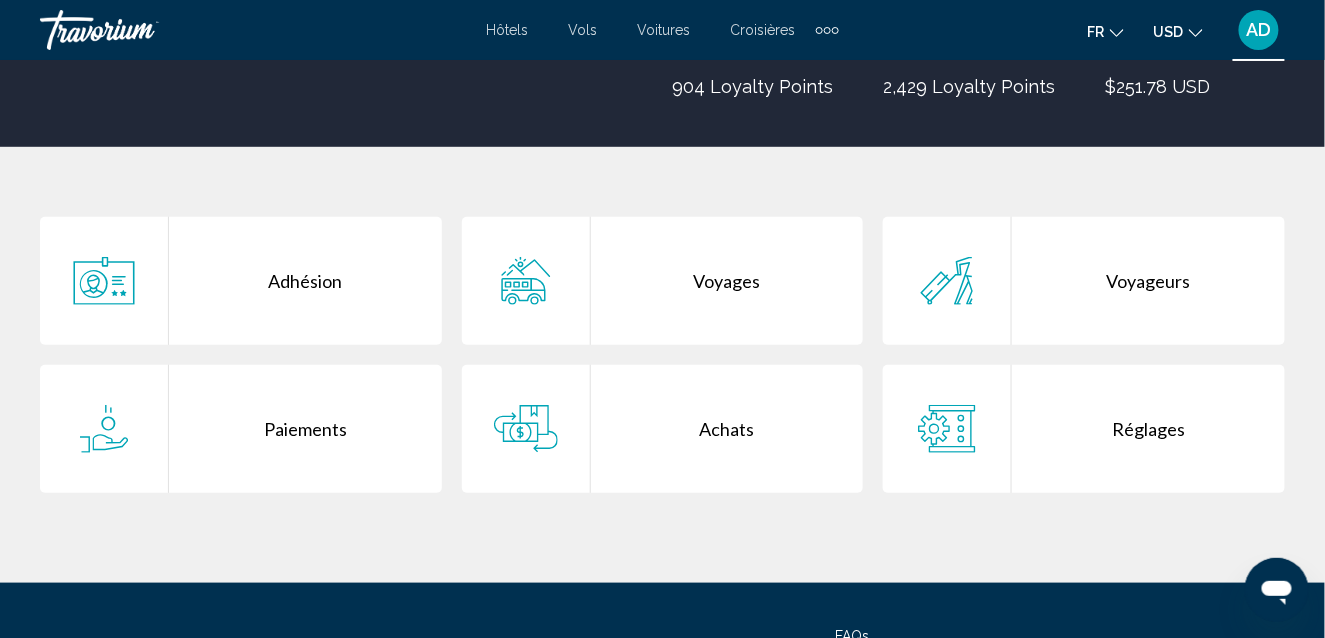 click on "Voyages" at bounding box center [727, 281] 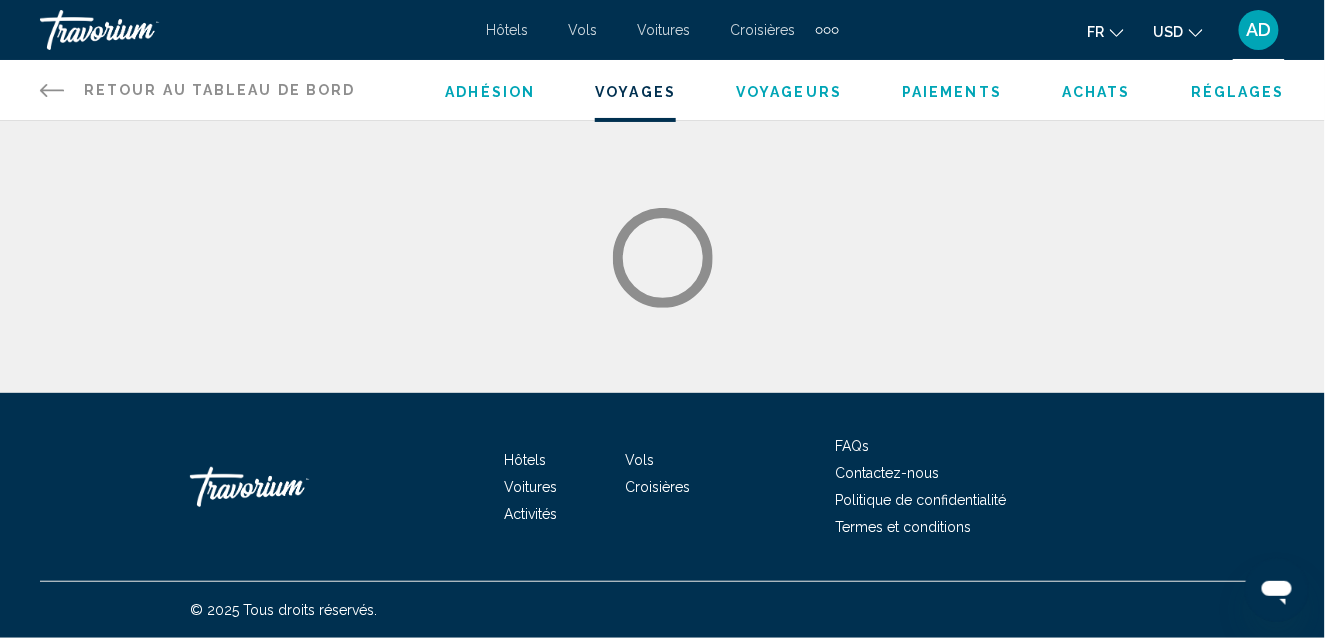 scroll, scrollTop: 0, scrollLeft: 0, axis: both 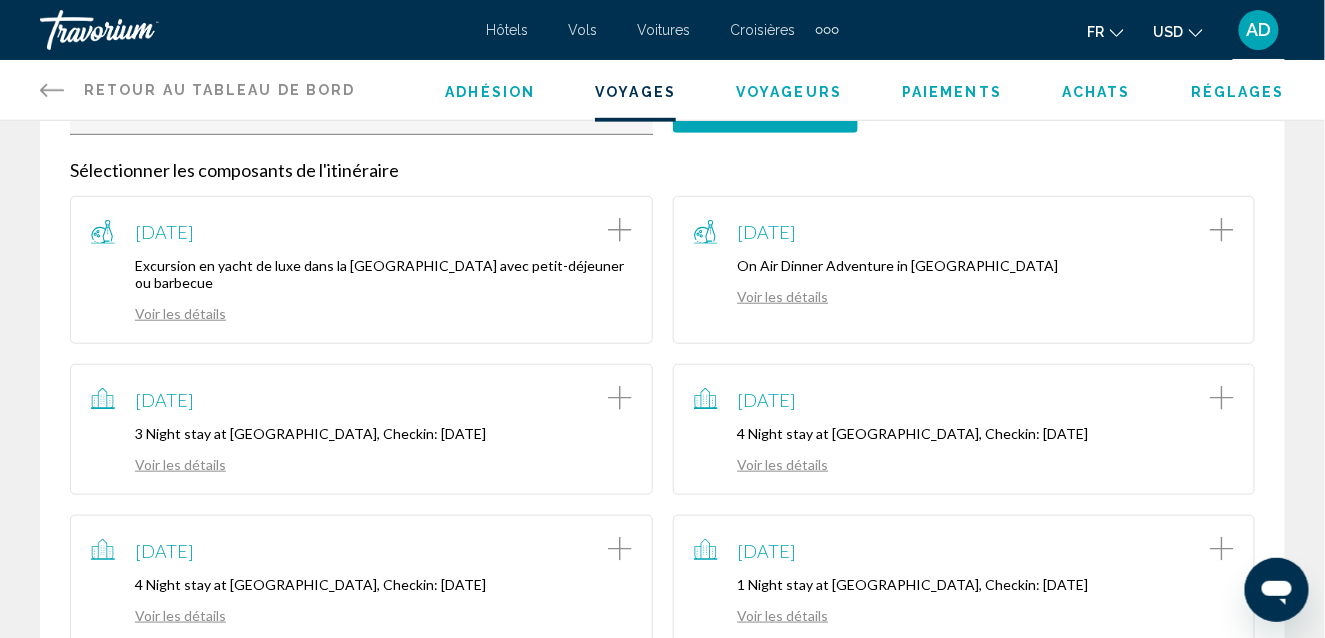 click on "Voir les détails" at bounding box center (761, 296) 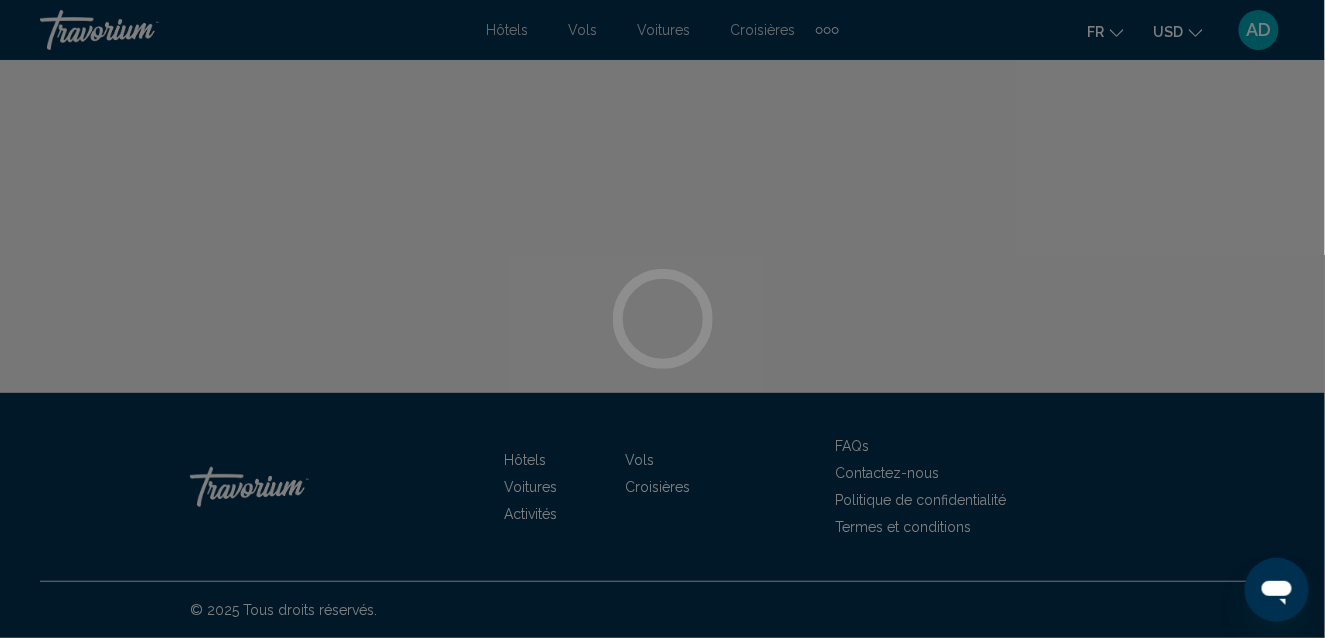 scroll, scrollTop: 0, scrollLeft: 0, axis: both 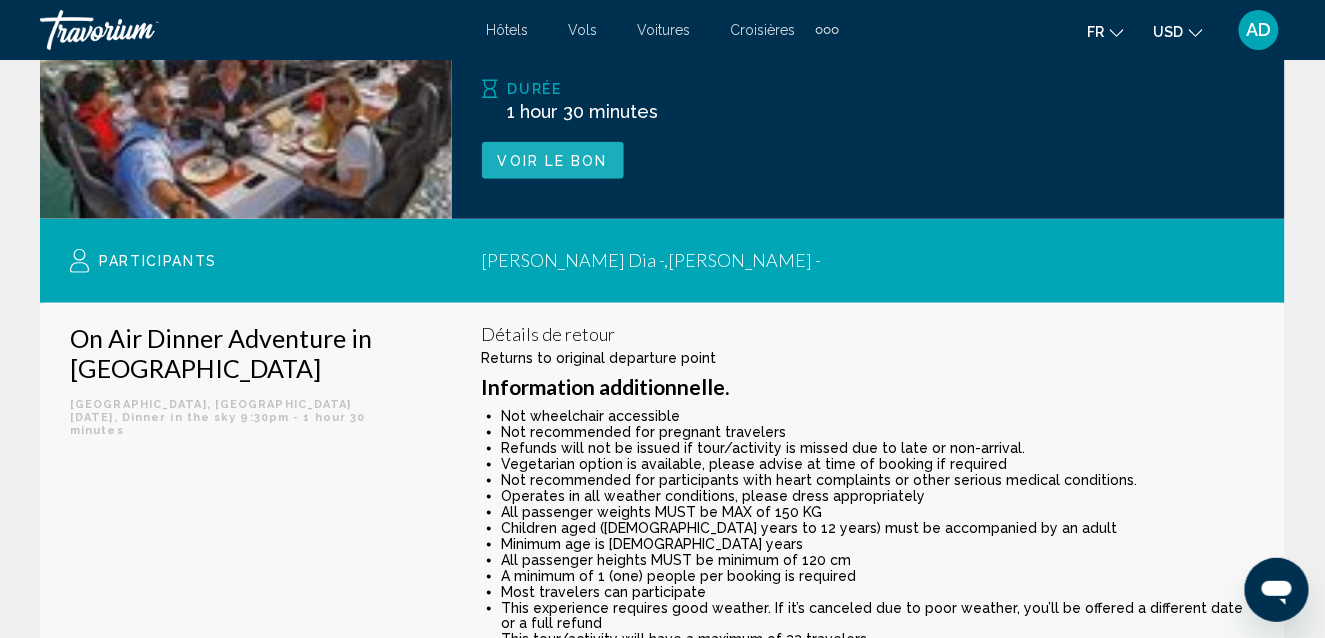 click on "Voir le bon" 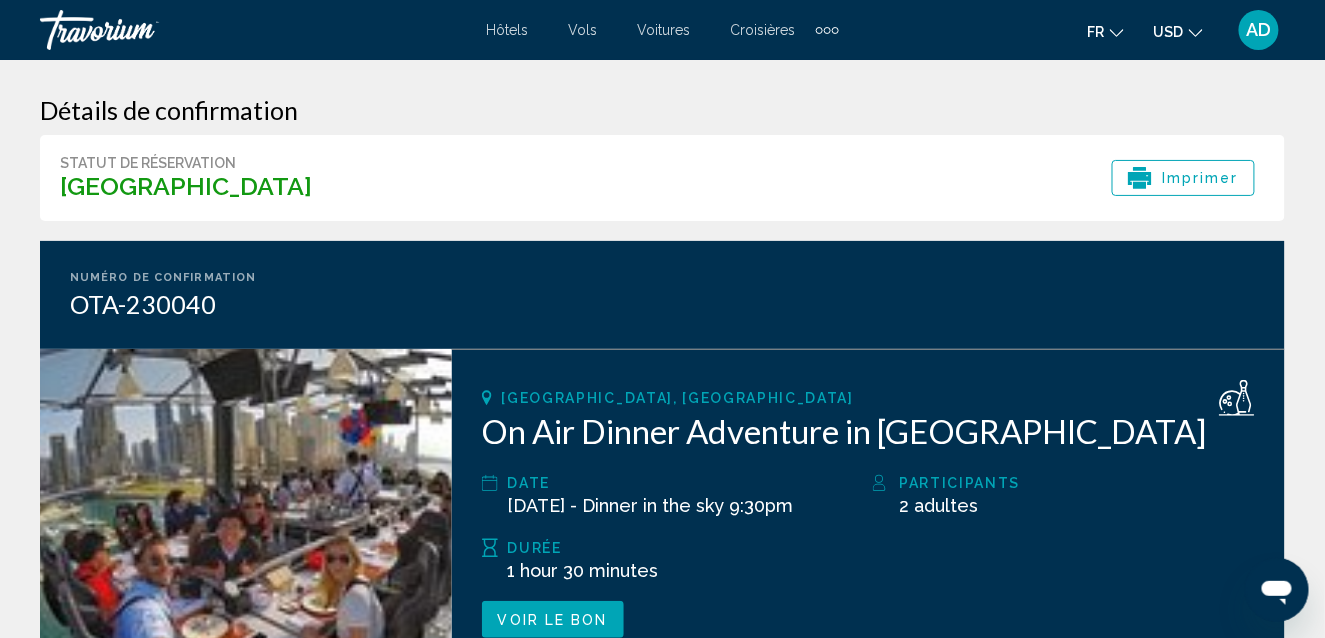 scroll, scrollTop: 0, scrollLeft: 0, axis: both 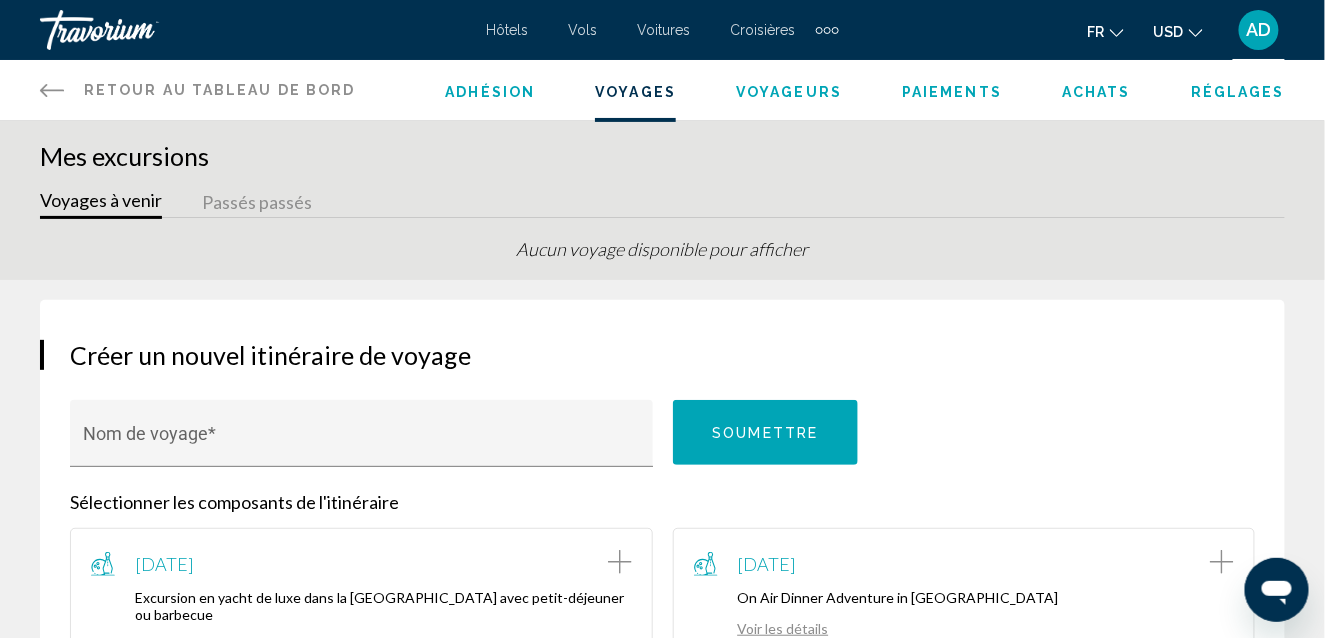 click on "Voyageurs" at bounding box center [789, 92] 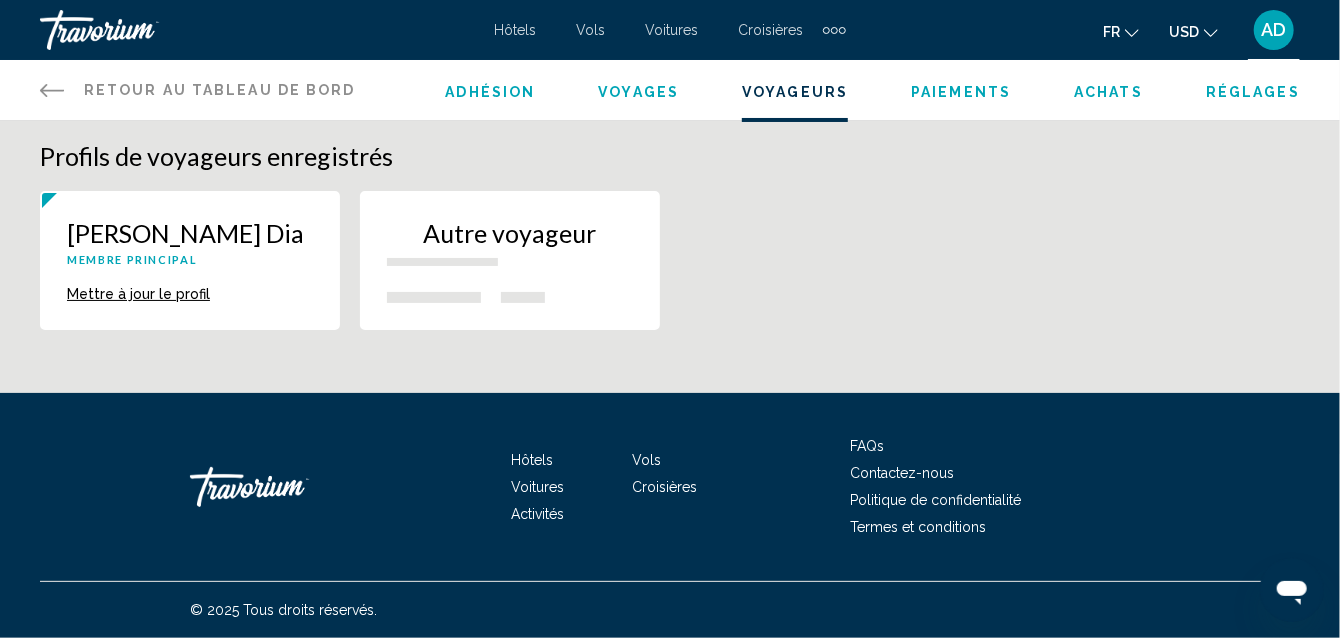 click on "Paiements" at bounding box center [961, 92] 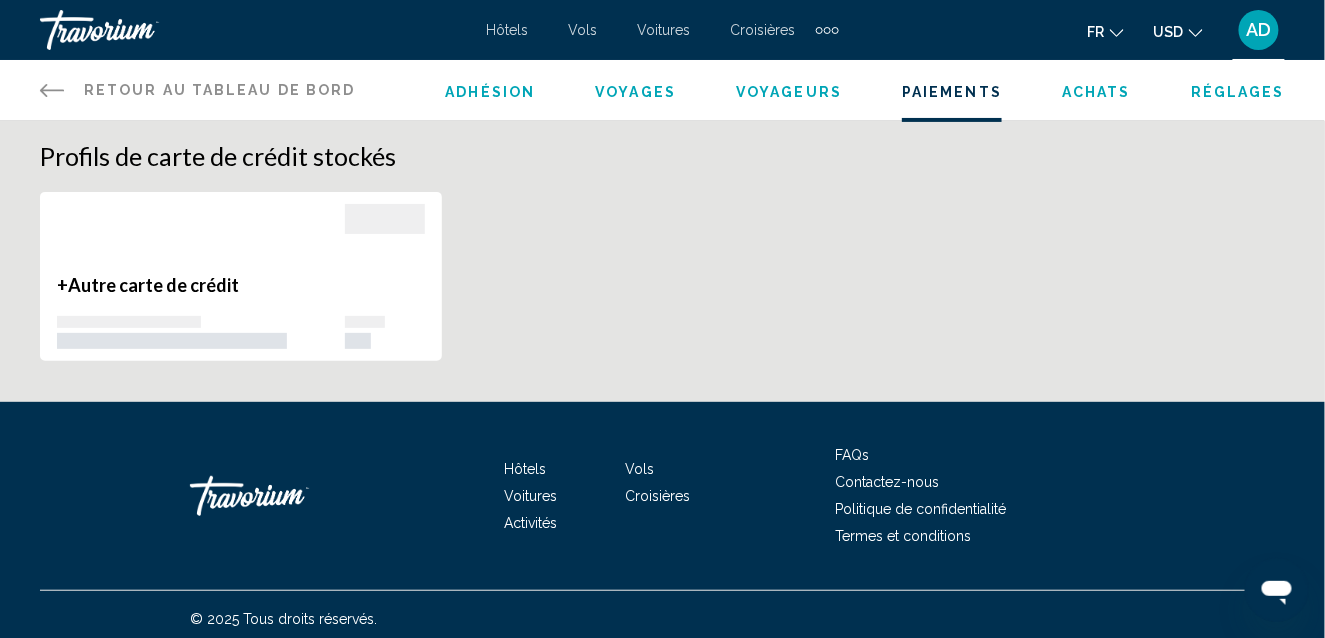 click on "Achats" at bounding box center [1096, 92] 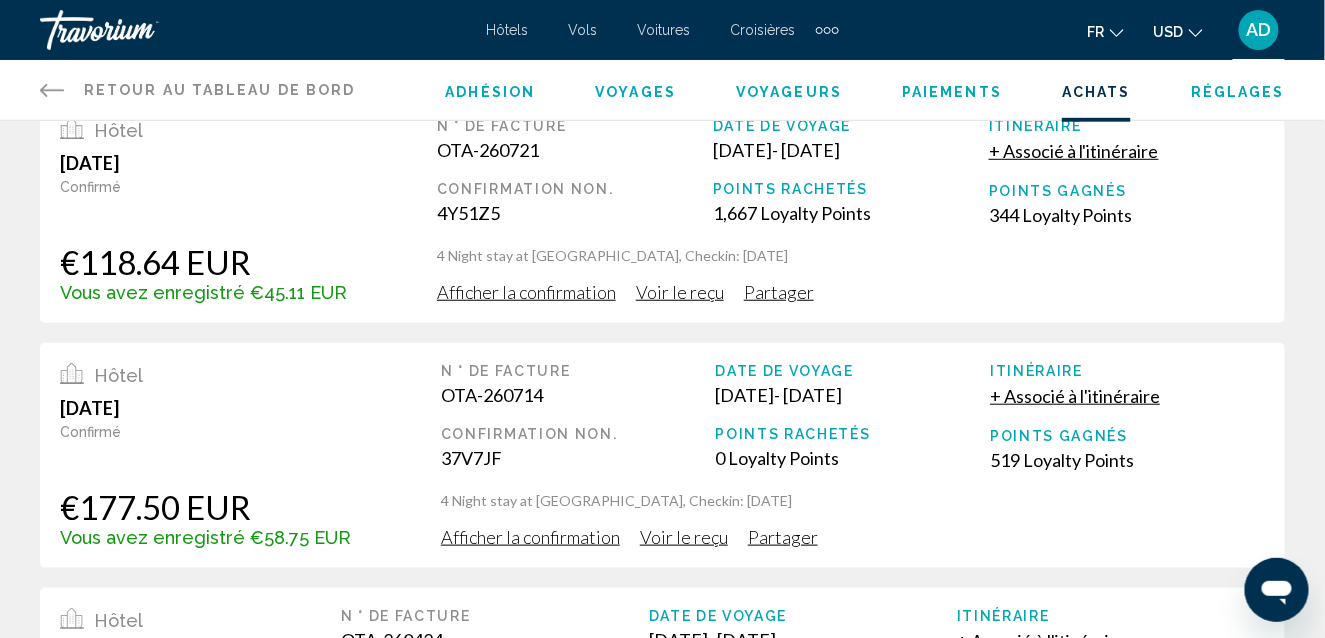 scroll, scrollTop: 286, scrollLeft: 0, axis: vertical 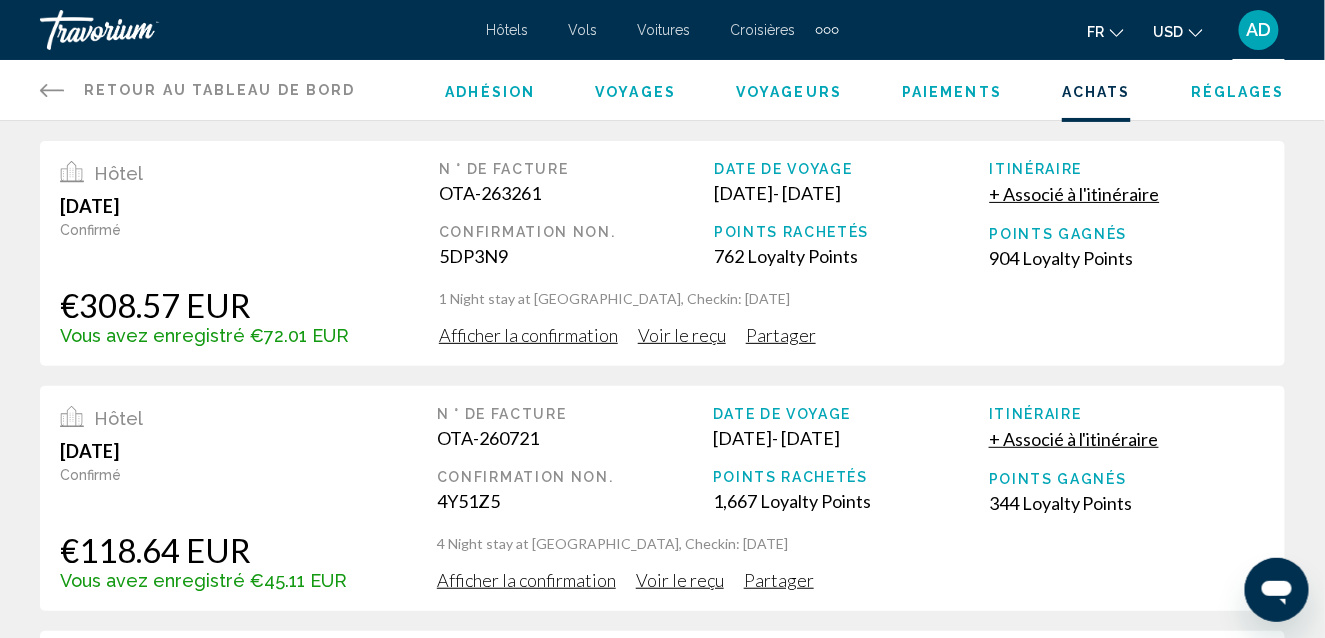 click on "Adhésion" at bounding box center (491, 92) 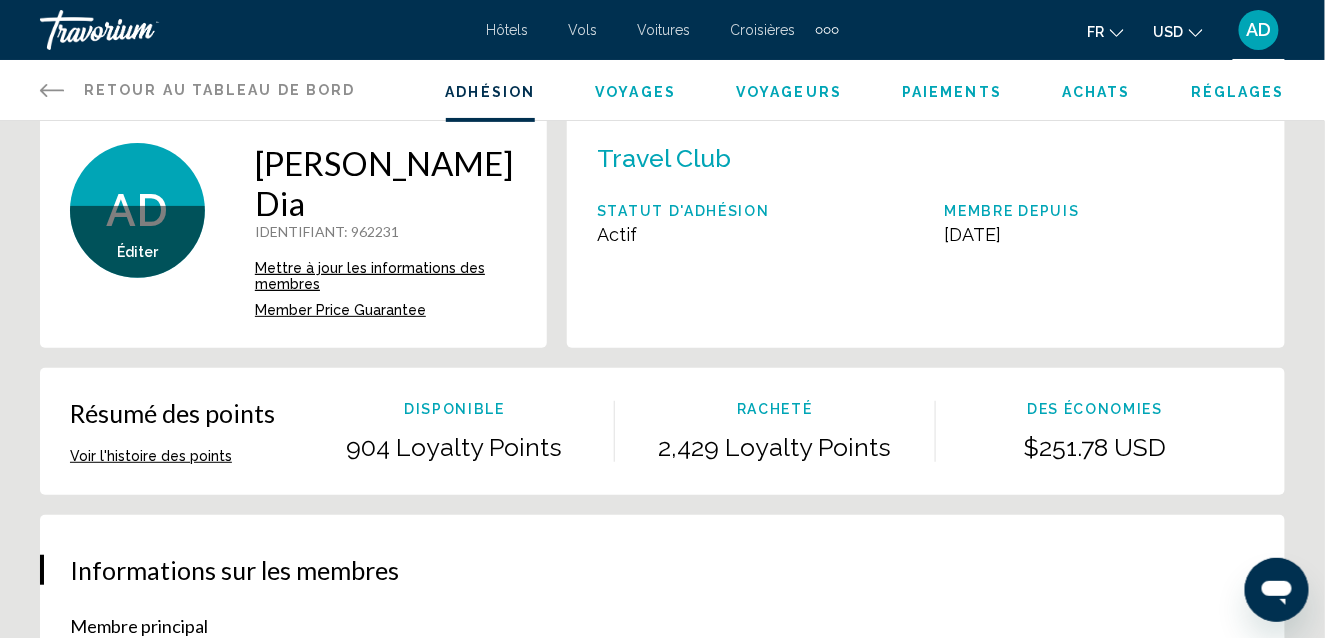 scroll, scrollTop: 0, scrollLeft: 0, axis: both 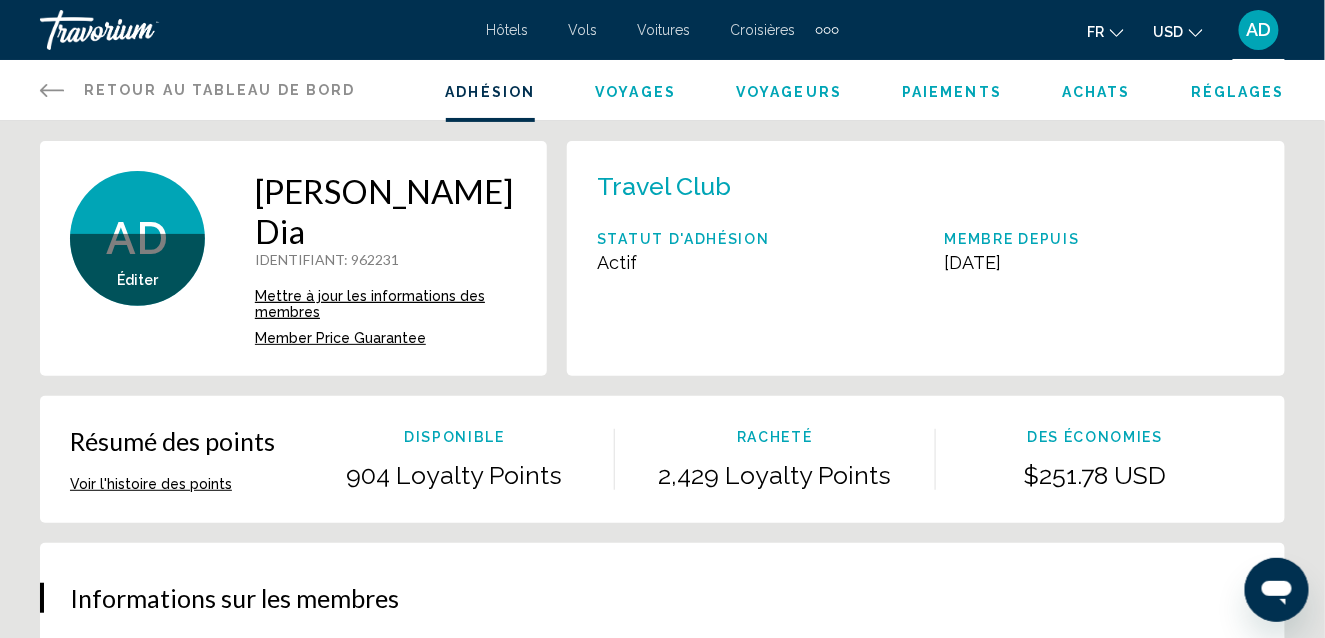 click on "Voir l'histoire des points" at bounding box center [151, 484] 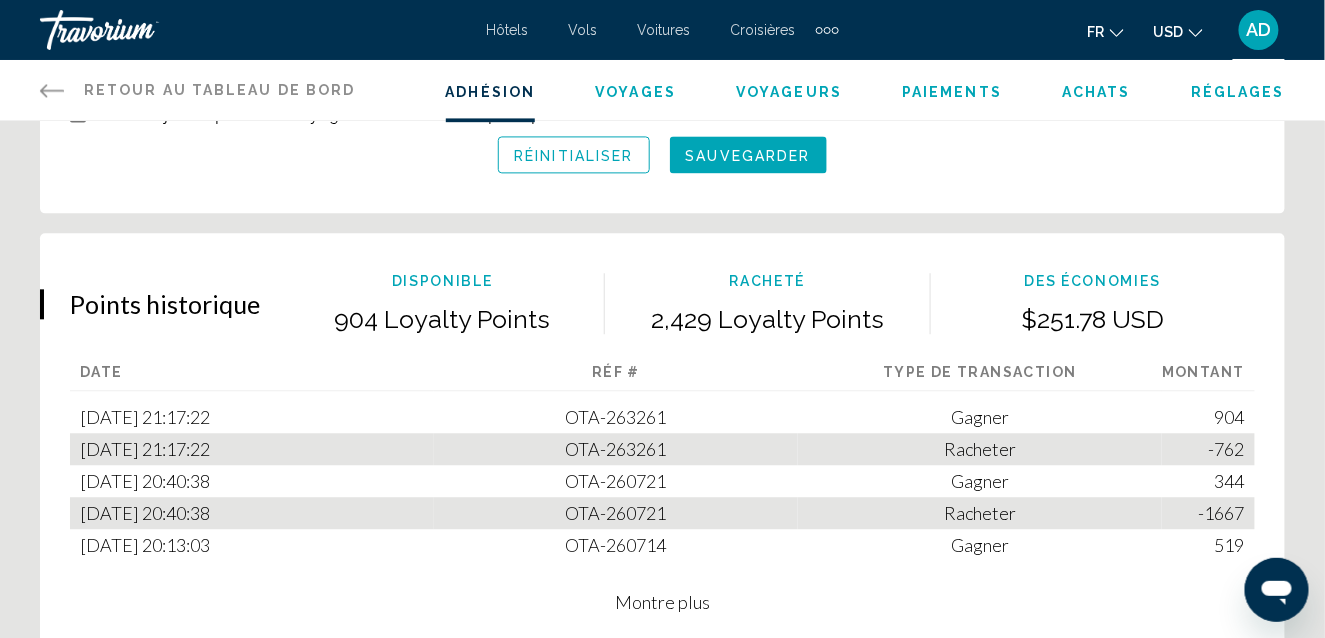 scroll, scrollTop: 1205, scrollLeft: 0, axis: vertical 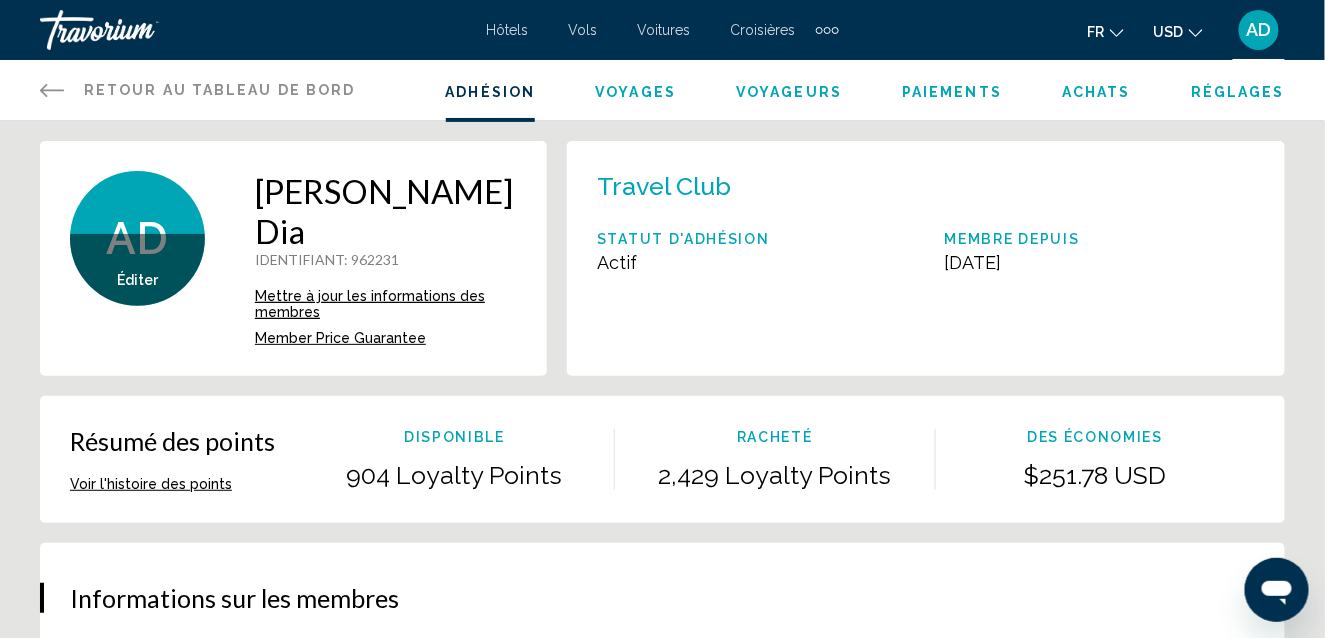click on "AD" at bounding box center (1259, 30) 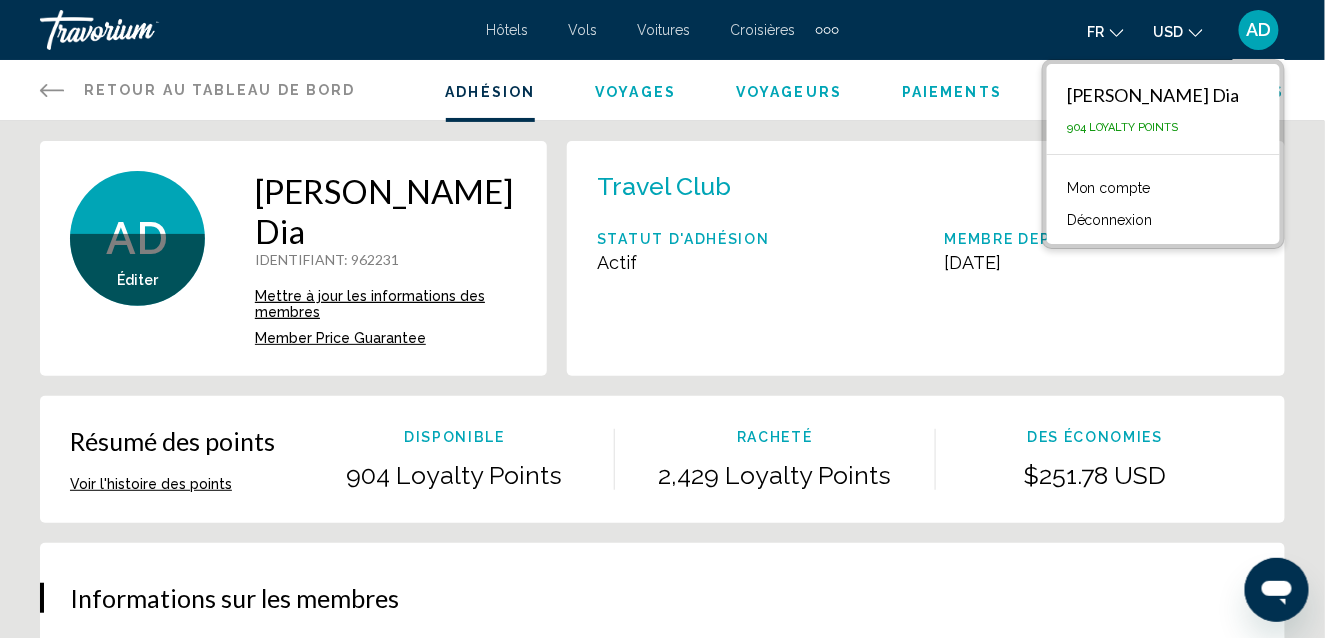 click on "Déconnexion" at bounding box center [1110, 220] 